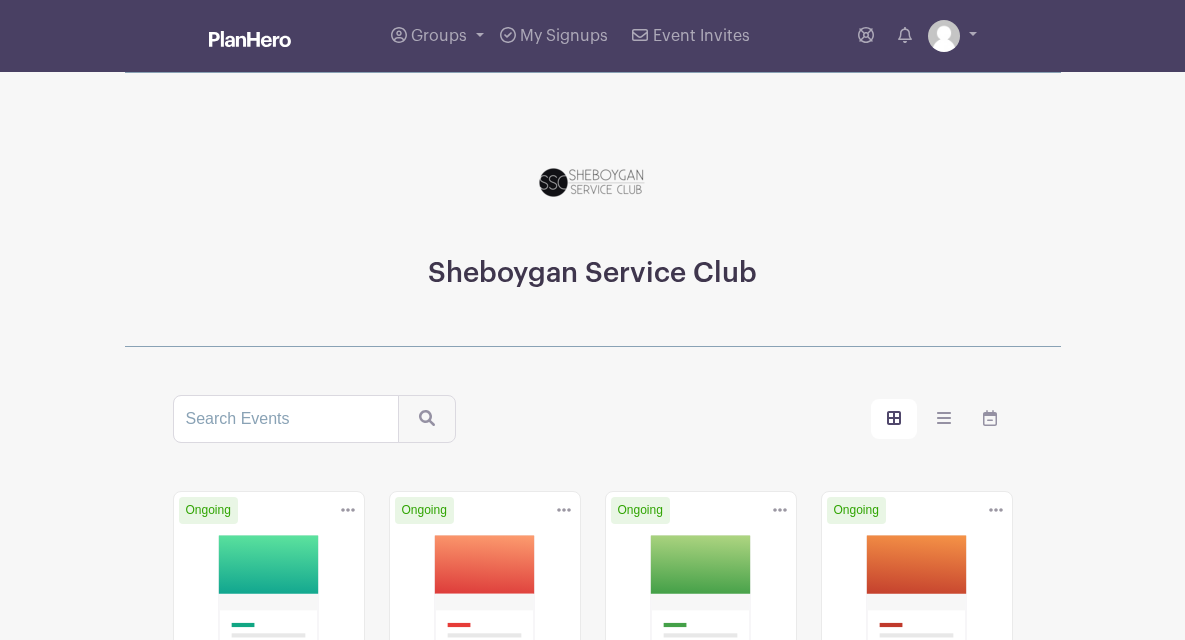 scroll, scrollTop: 700, scrollLeft: 0, axis: vertical 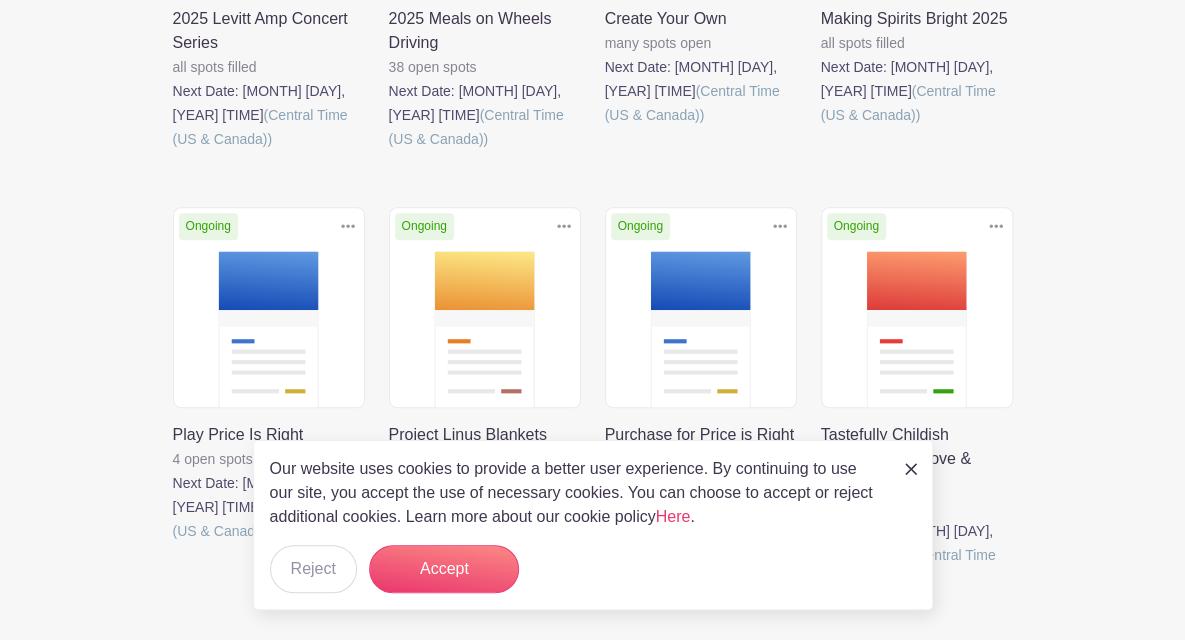click on "Groups
All Groups
Andrea's Events
My Signups
Event Invites
My account
Logout
Sheboygan Service Club
Sort by" at bounding box center [592, 36] 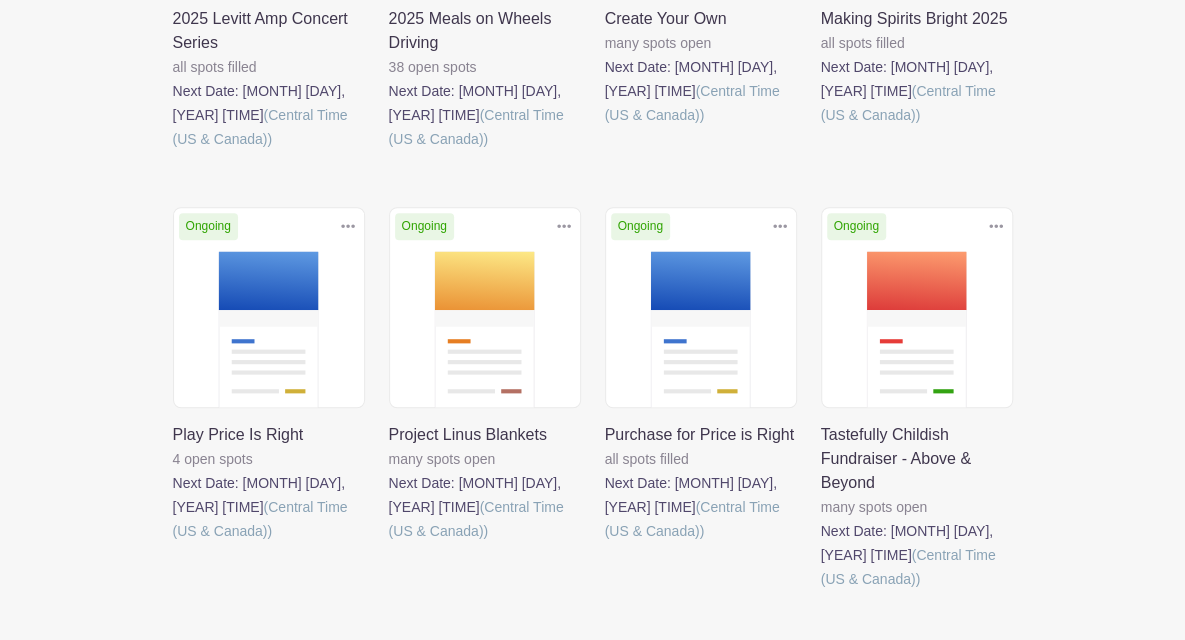 click at bounding box center [389, 543] 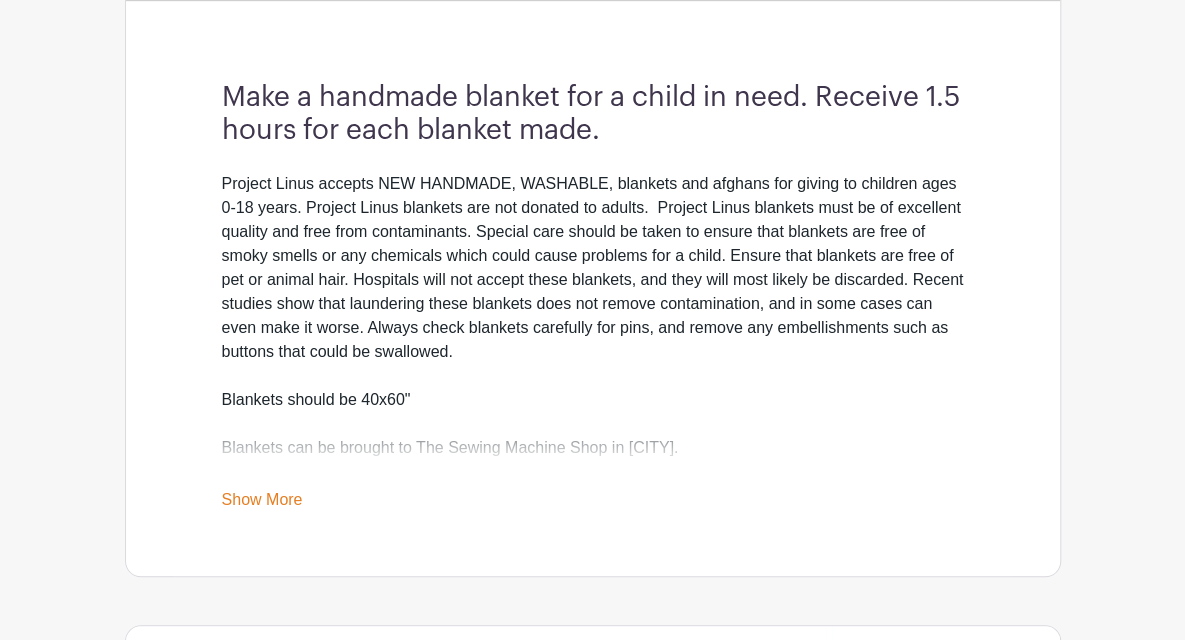 scroll, scrollTop: 525, scrollLeft: 0, axis: vertical 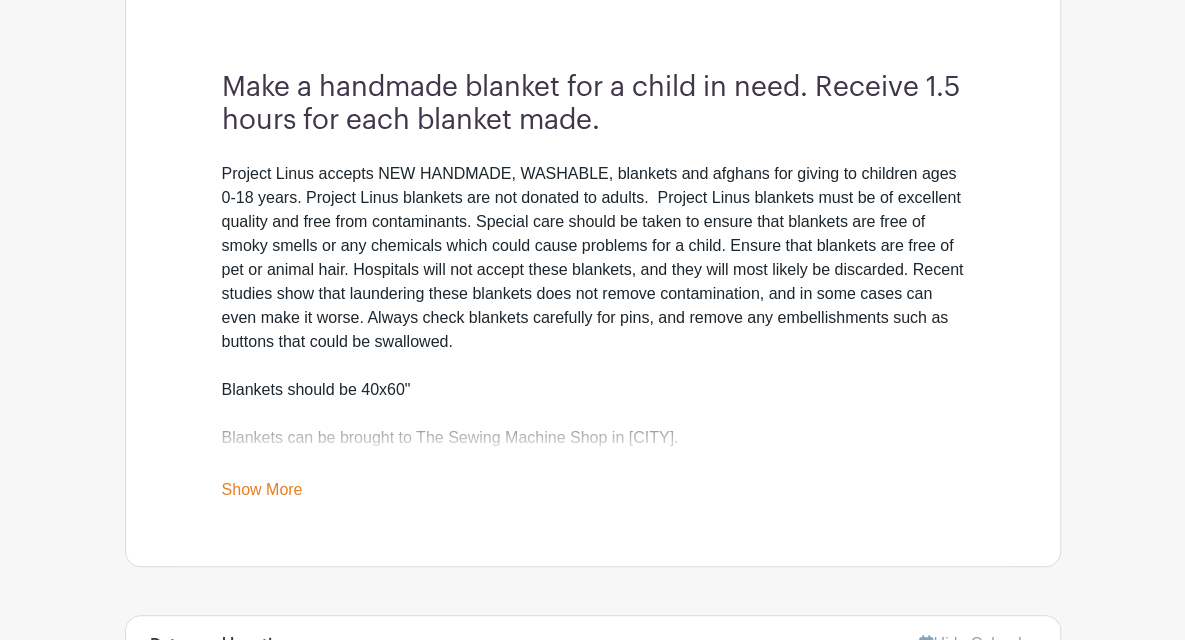 click on "Show More" at bounding box center (262, 493) 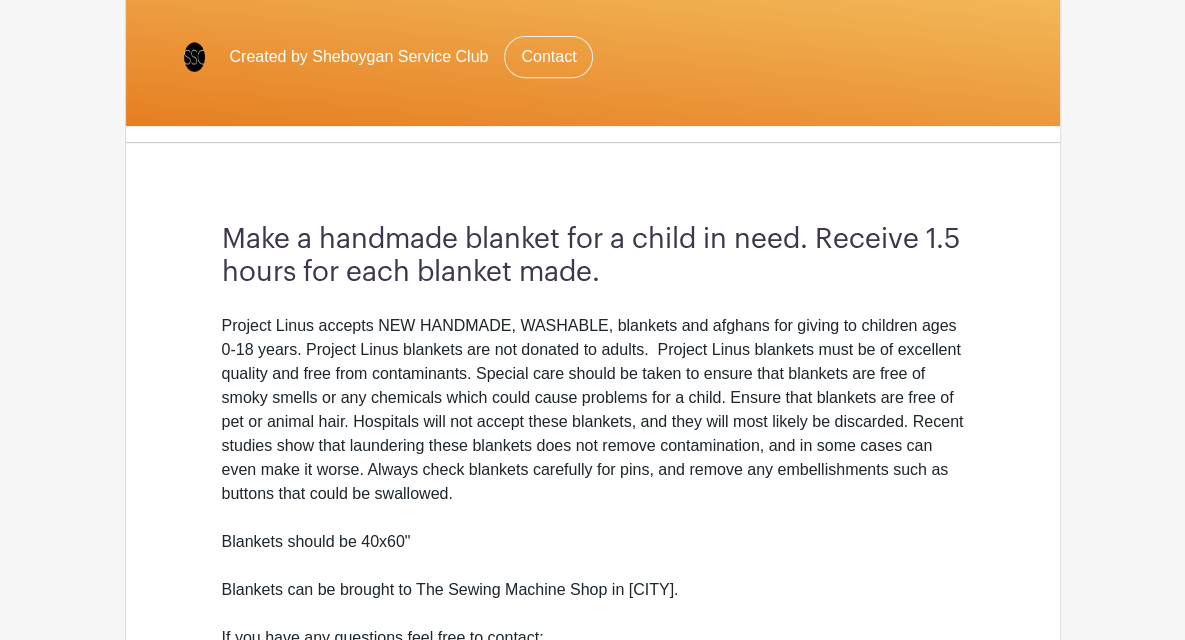 scroll, scrollTop: 372, scrollLeft: 0, axis: vertical 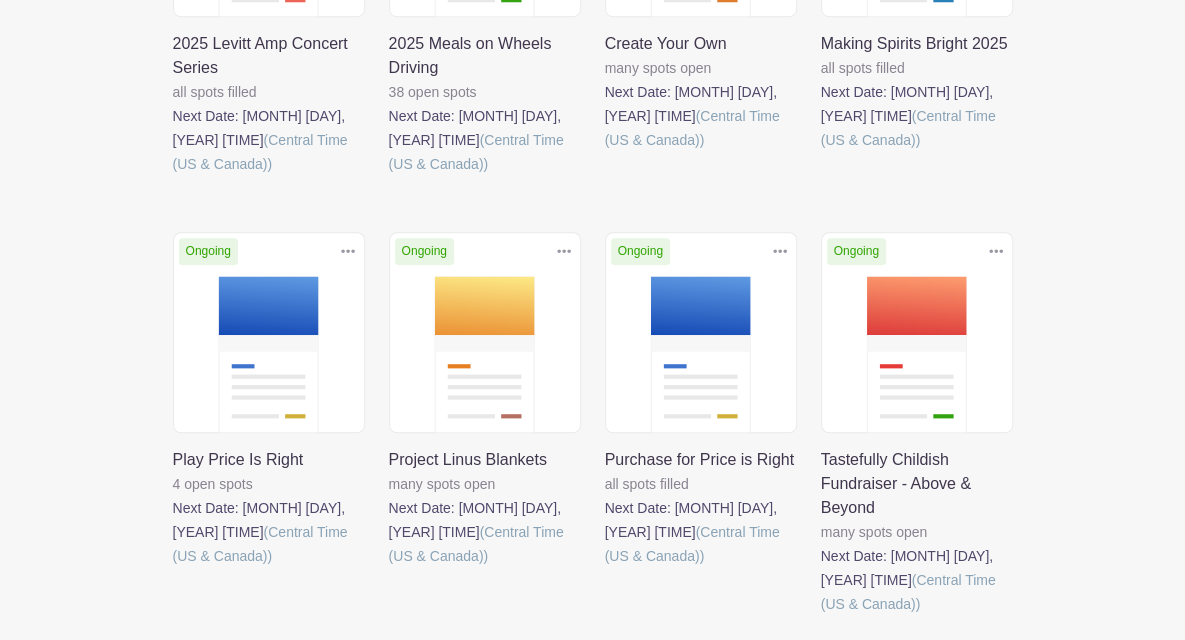 click at bounding box center (173, 568) 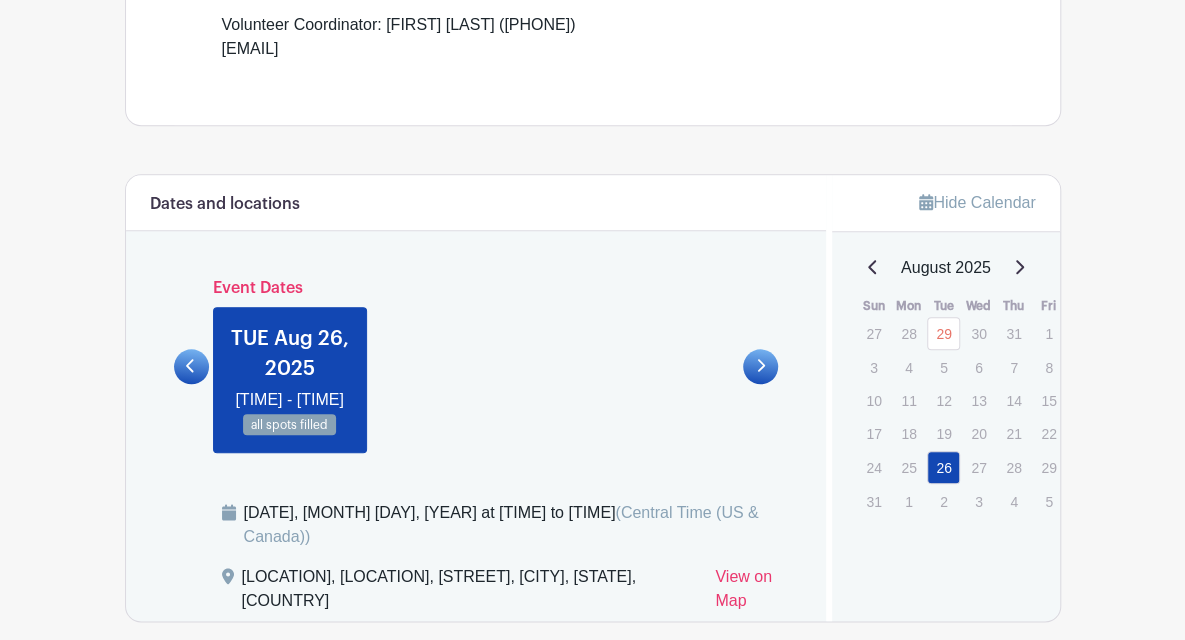 scroll, scrollTop: 942, scrollLeft: 0, axis: vertical 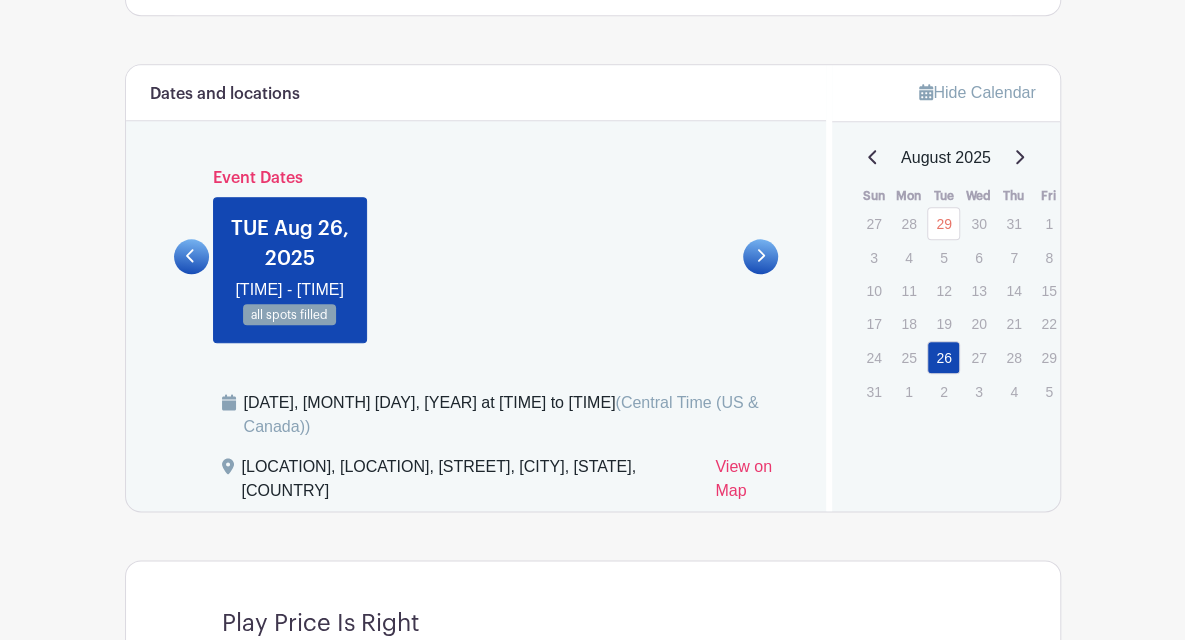 click at bounding box center (760, 256) 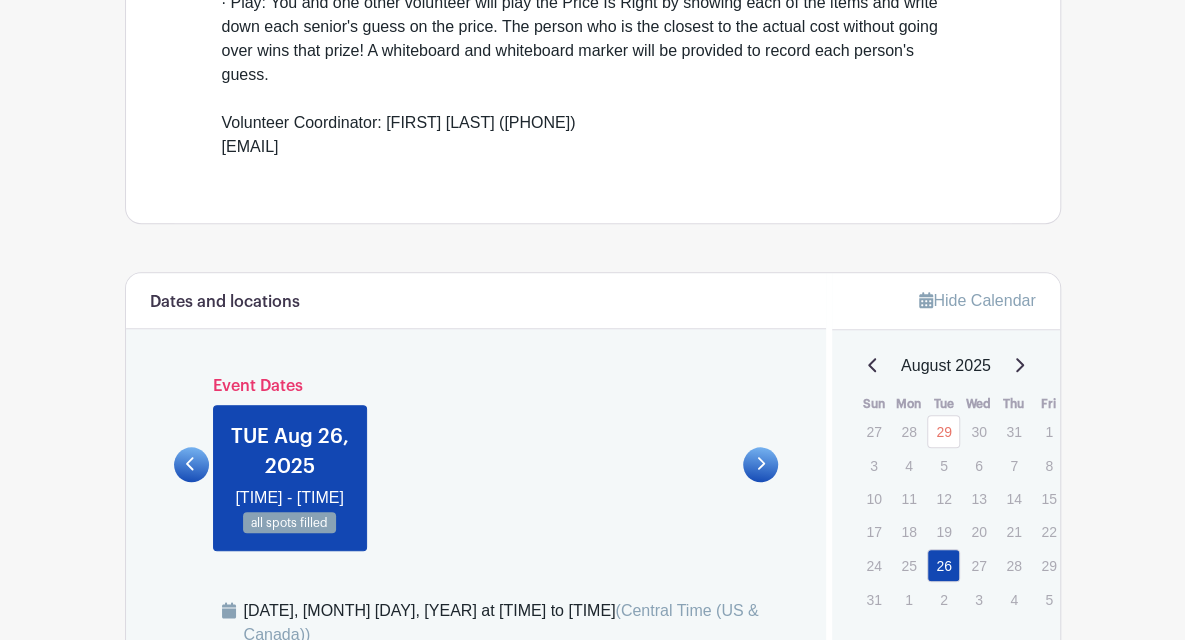 scroll, scrollTop: 741, scrollLeft: 0, axis: vertical 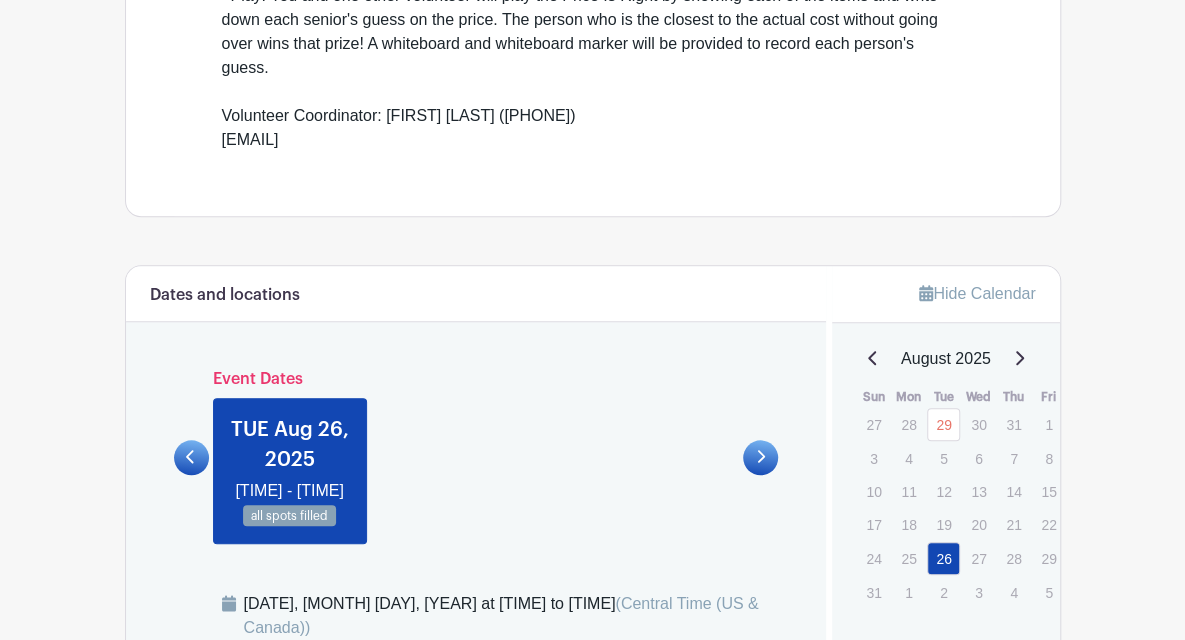 click 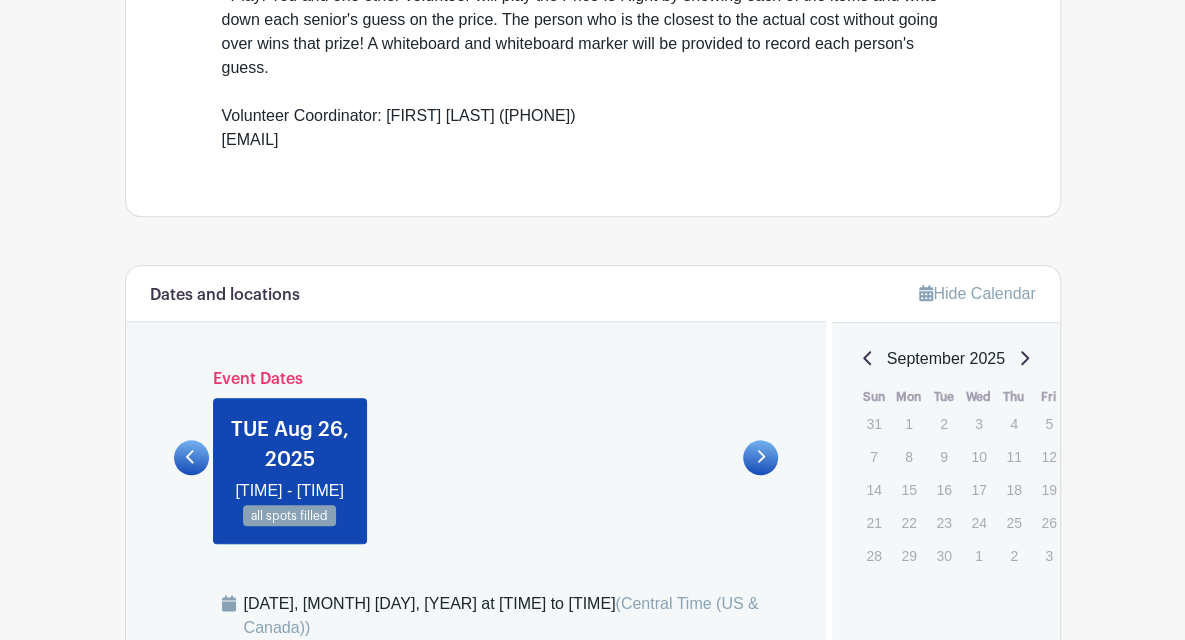 click on "September 2025" at bounding box center [946, 359] 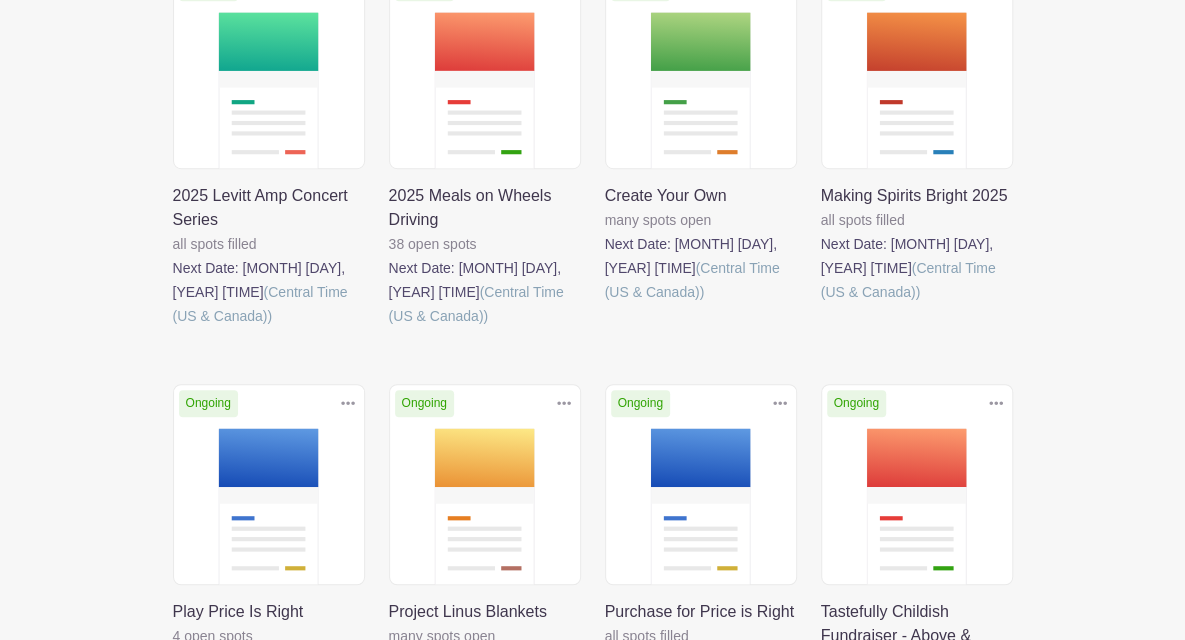 scroll, scrollTop: 527, scrollLeft: 0, axis: vertical 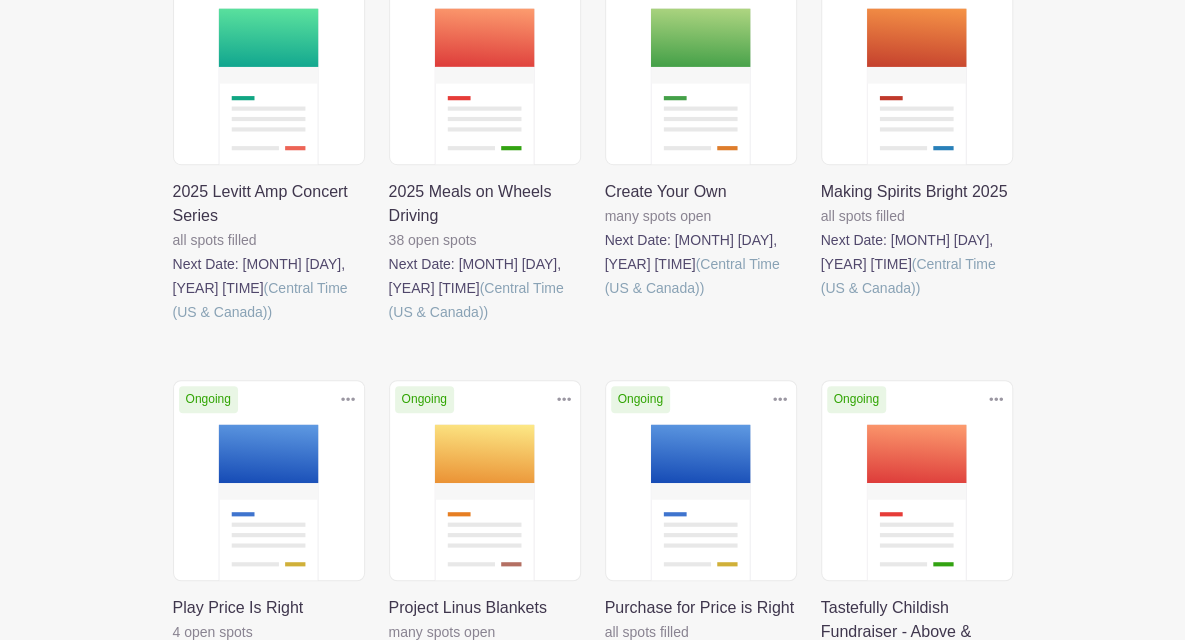 click at bounding box center (821, 764) 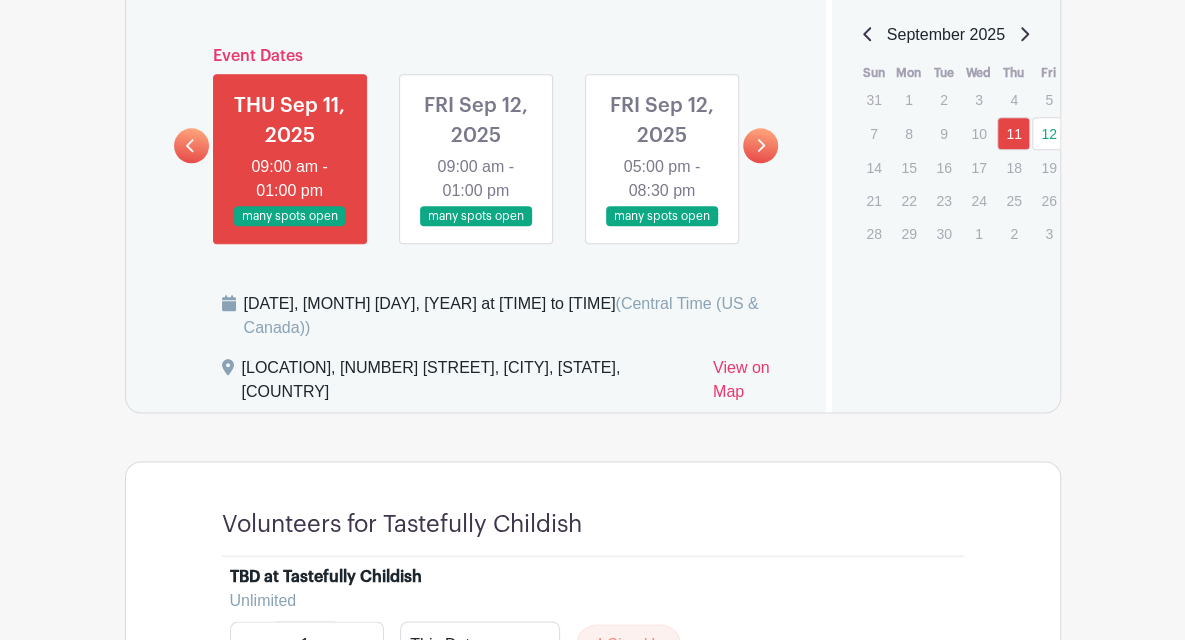 scroll, scrollTop: 930, scrollLeft: 0, axis: vertical 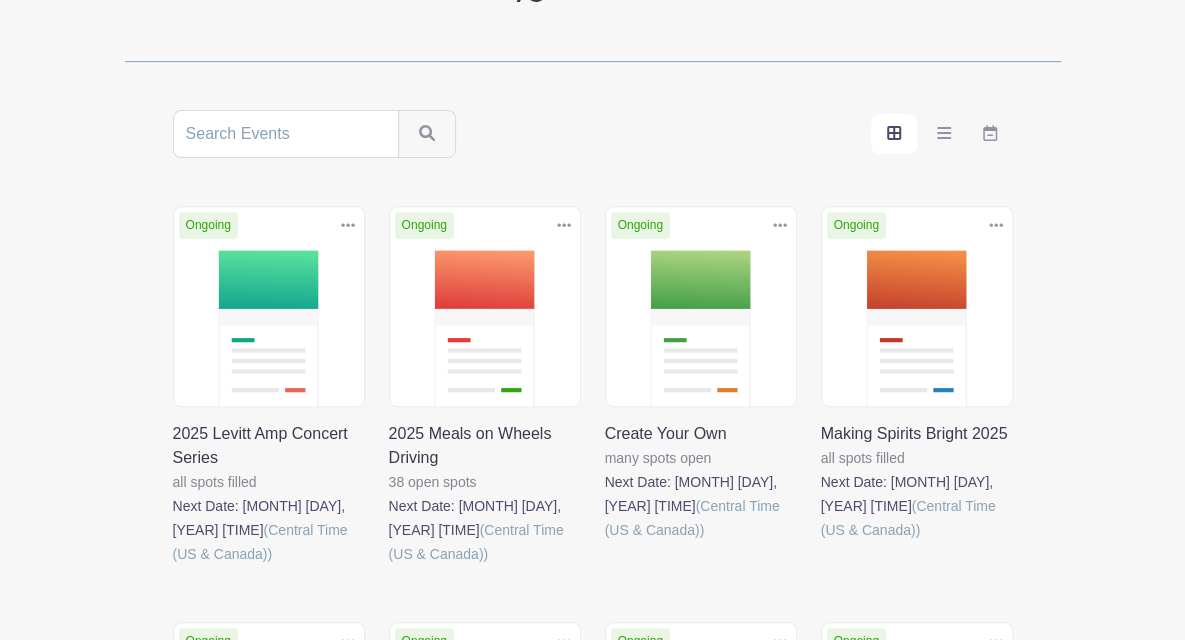 click at bounding box center [173, 566] 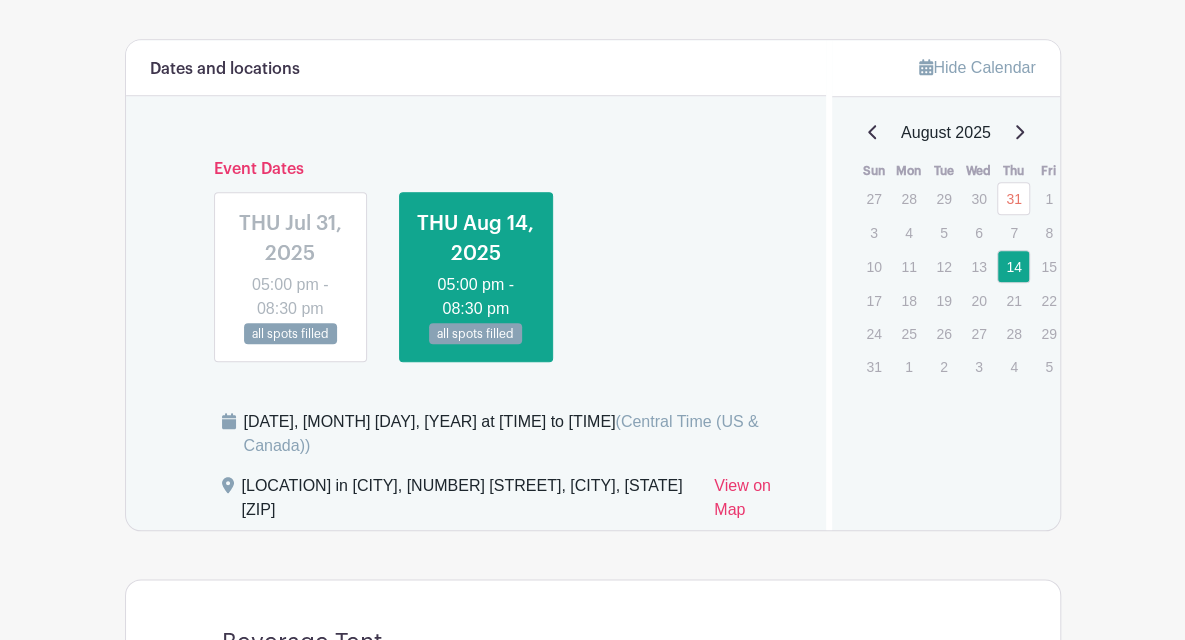 scroll, scrollTop: 774, scrollLeft: 0, axis: vertical 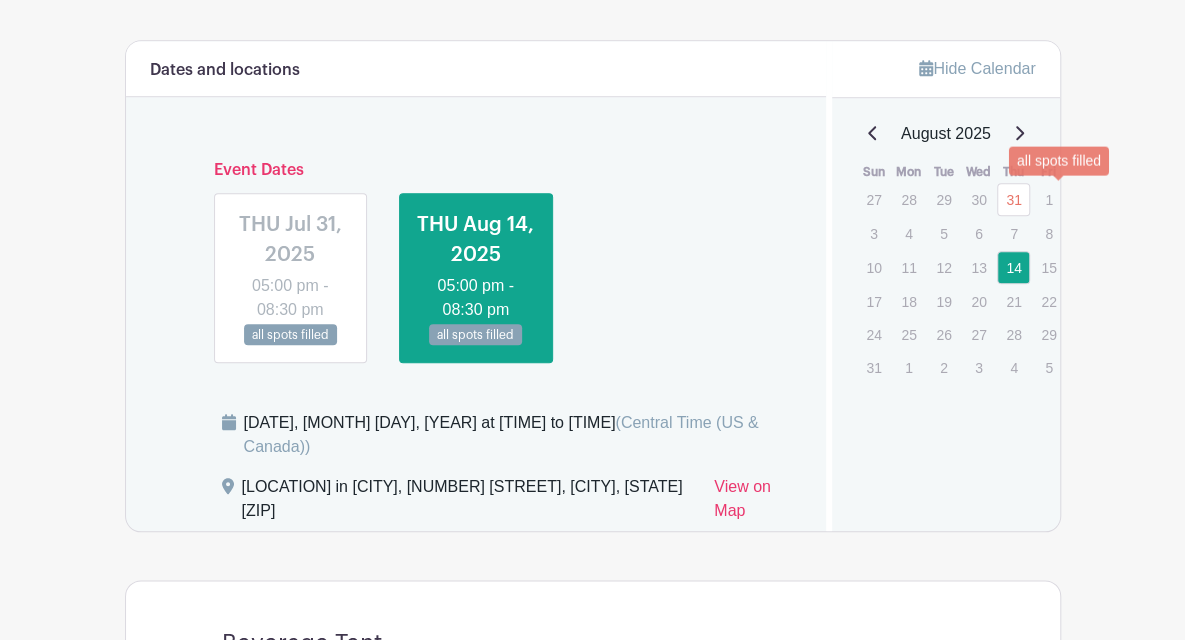 click on "31" at bounding box center [1013, 199] 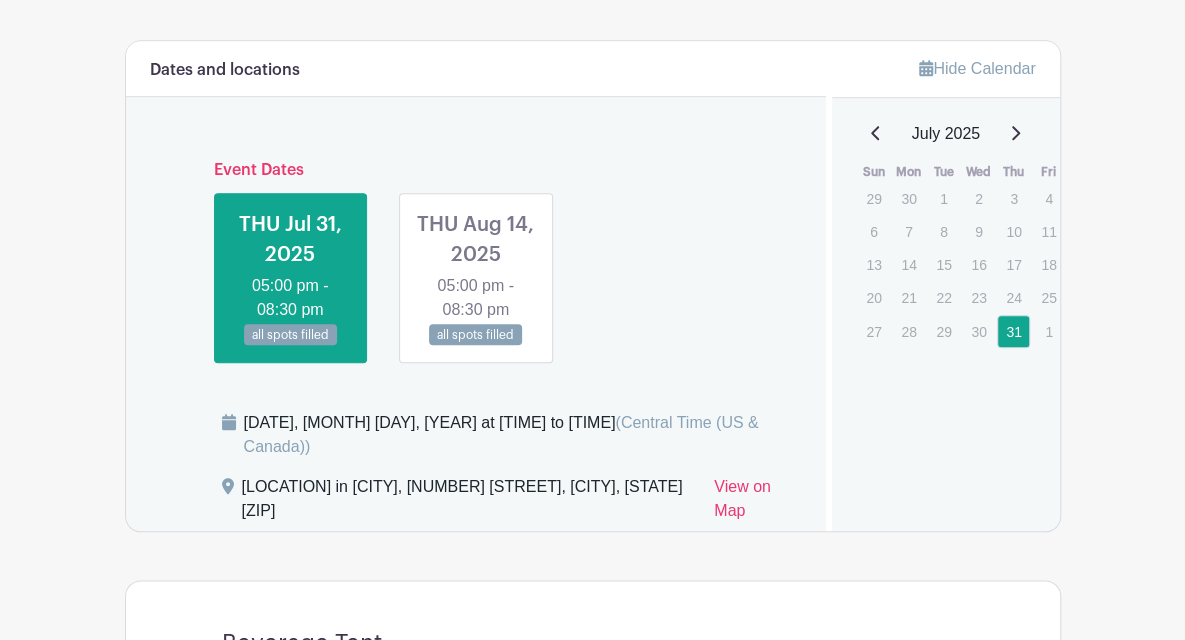 click 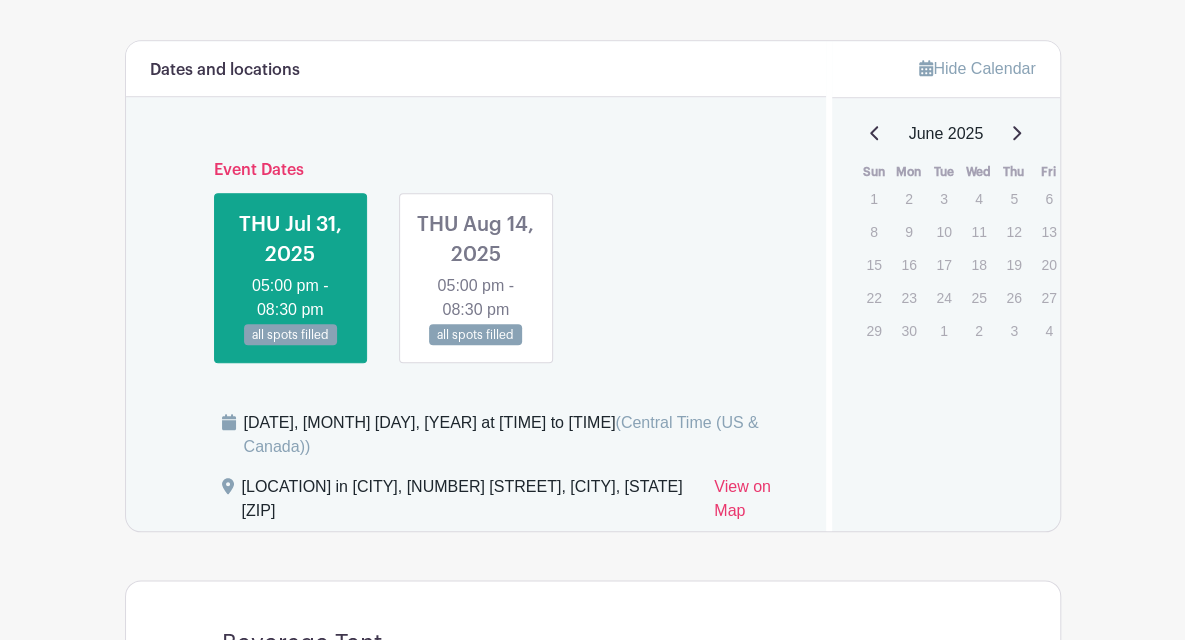 click 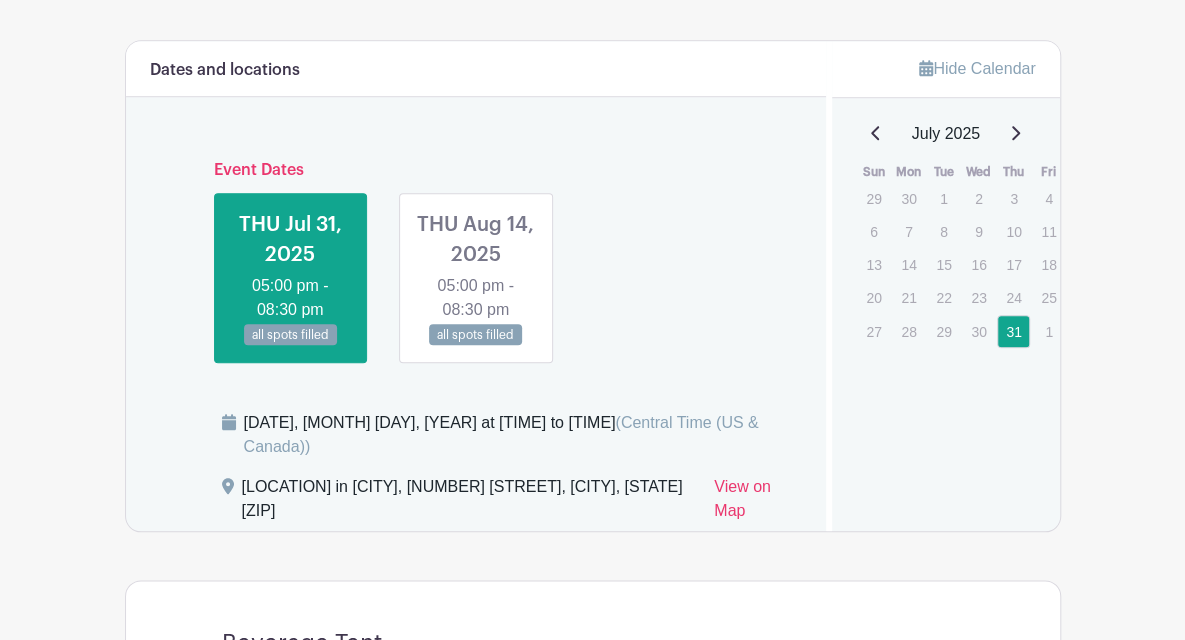 click 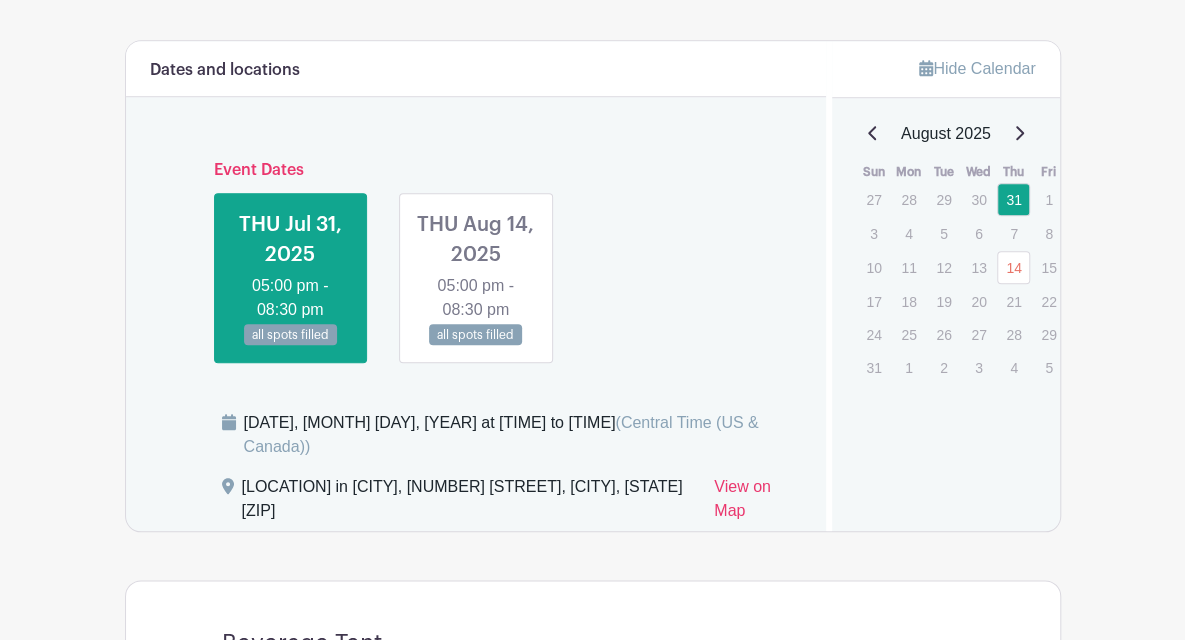 click 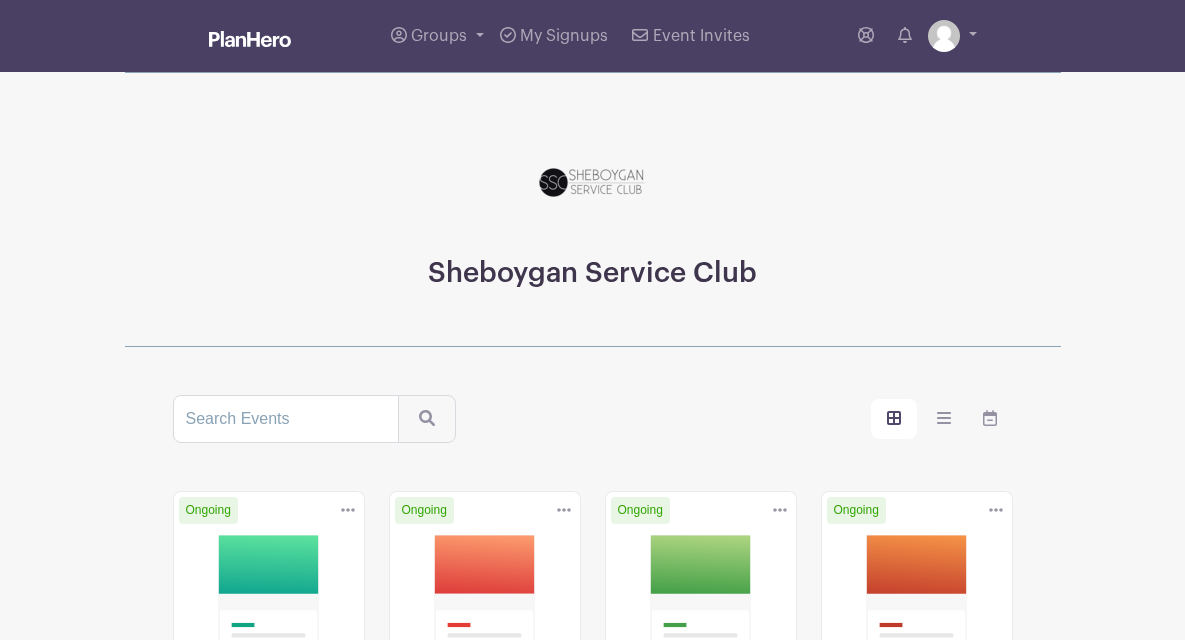 scroll, scrollTop: 0, scrollLeft: 0, axis: both 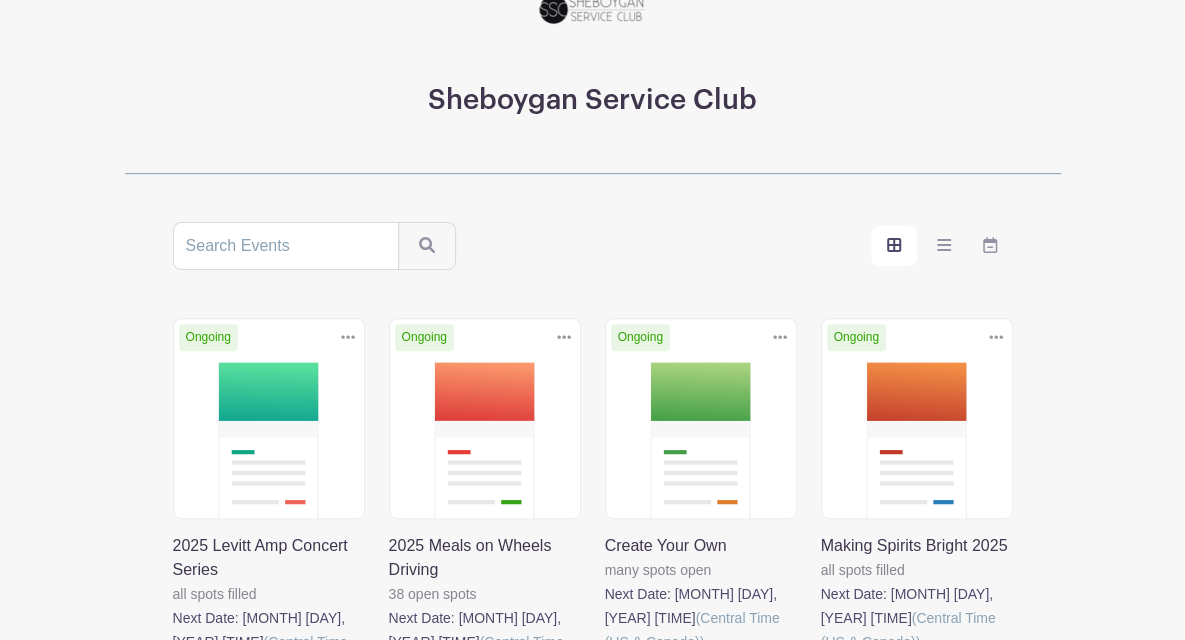 click at bounding box center (389, 678) 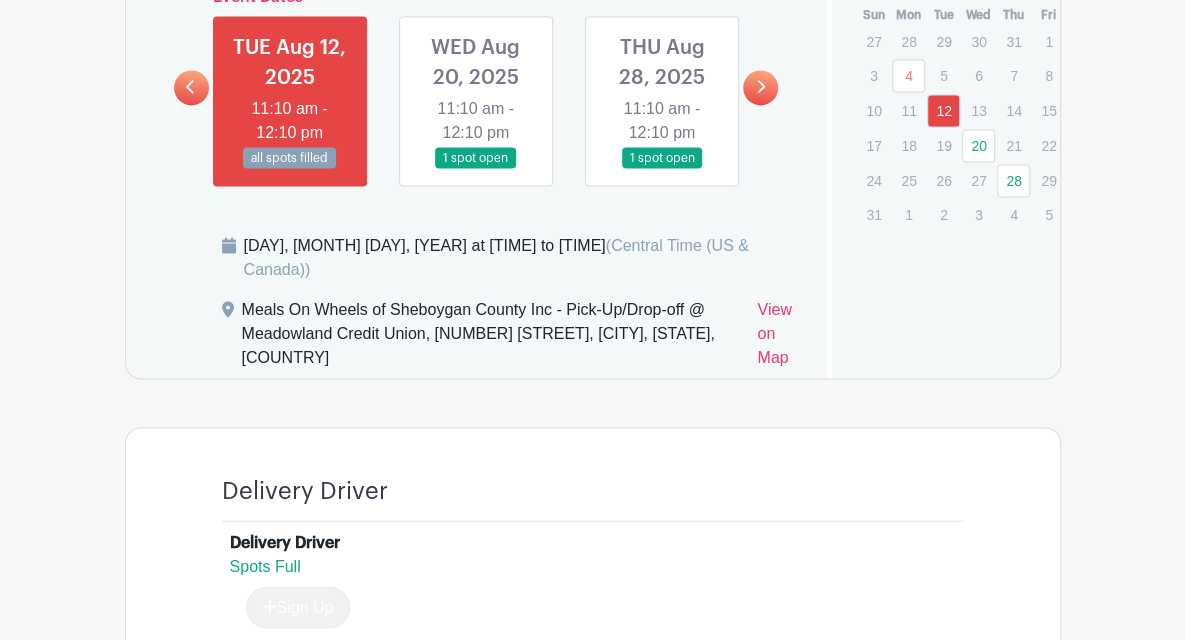 scroll, scrollTop: 1329, scrollLeft: 0, axis: vertical 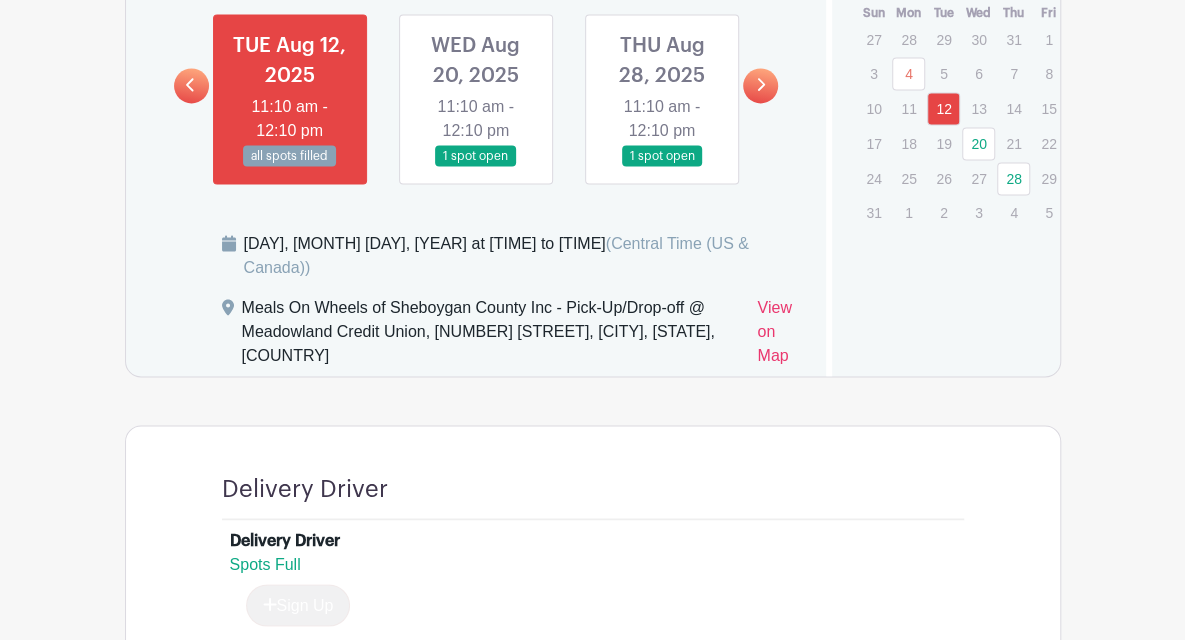 click at bounding box center (476, 167) 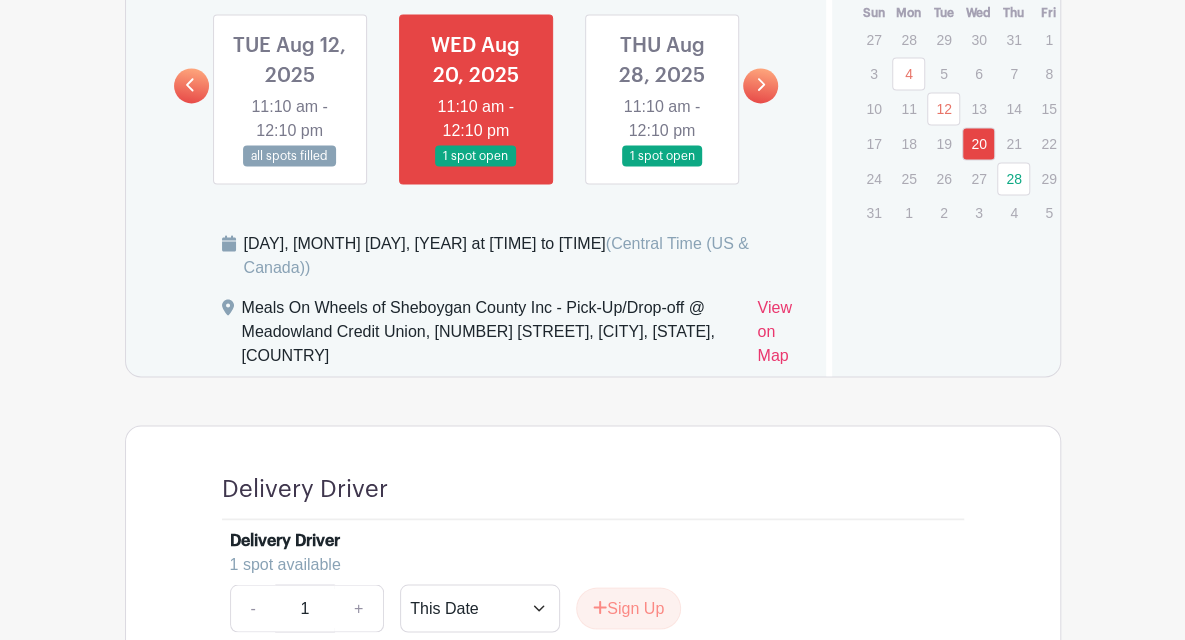 click at bounding box center (662, 167) 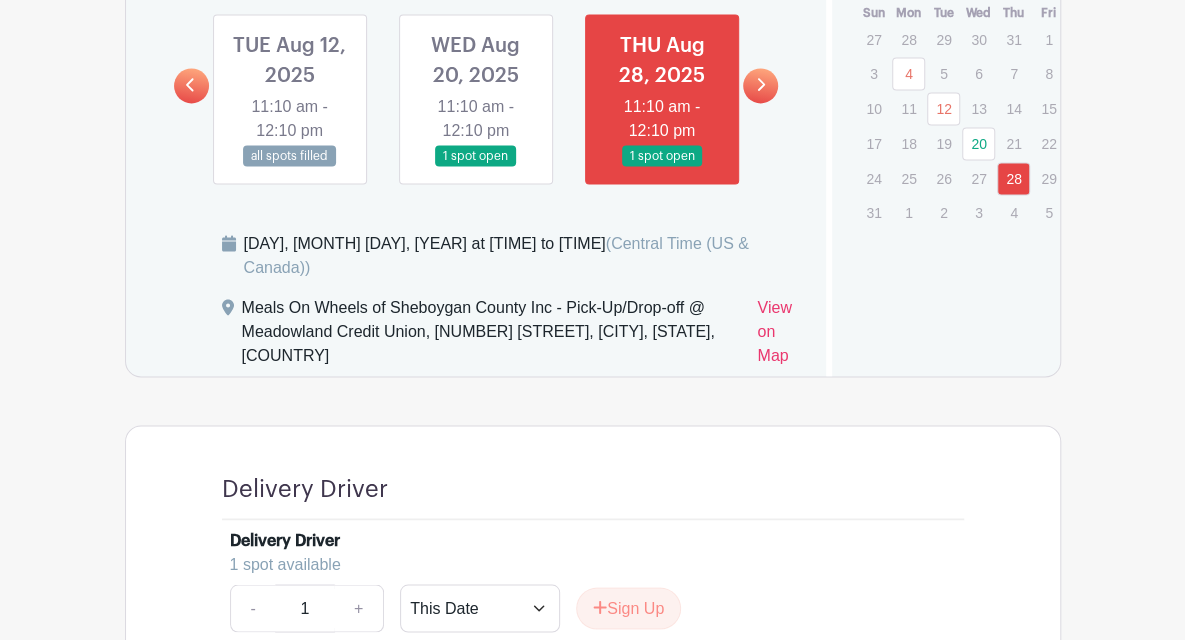click 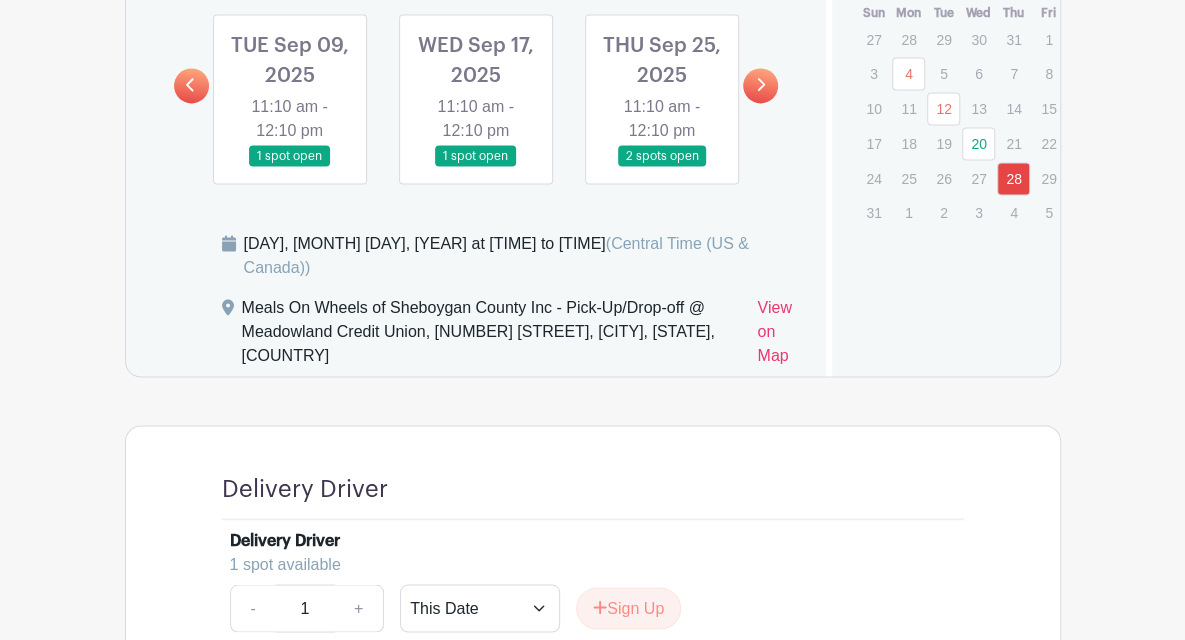 click at bounding box center [290, 167] 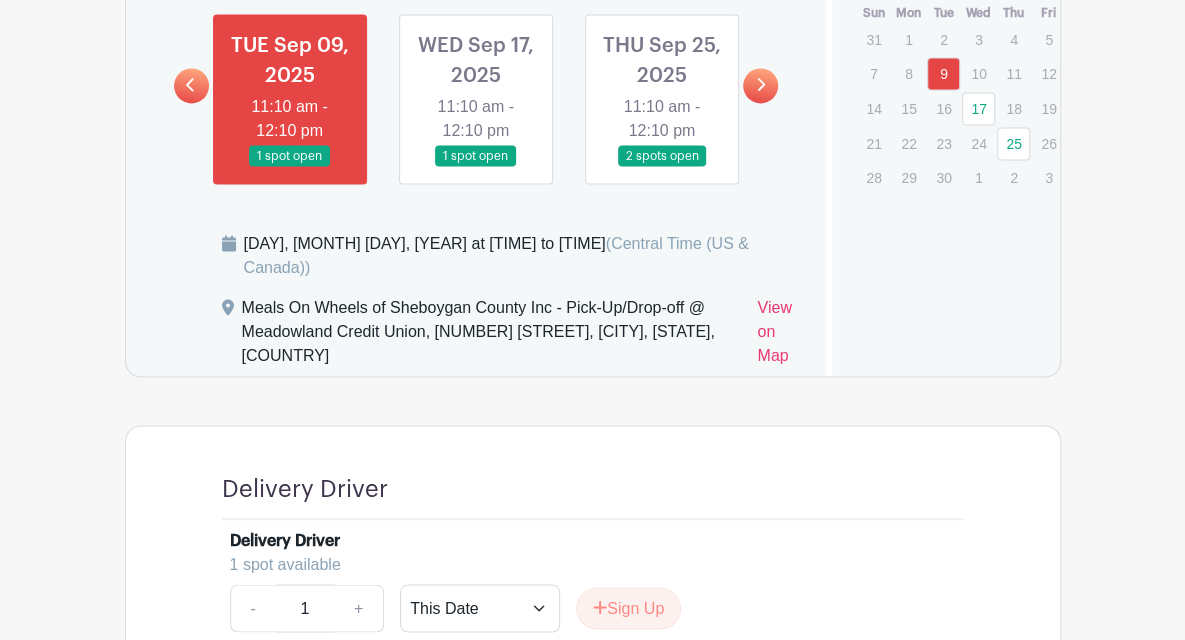 click at bounding box center [476, 167] 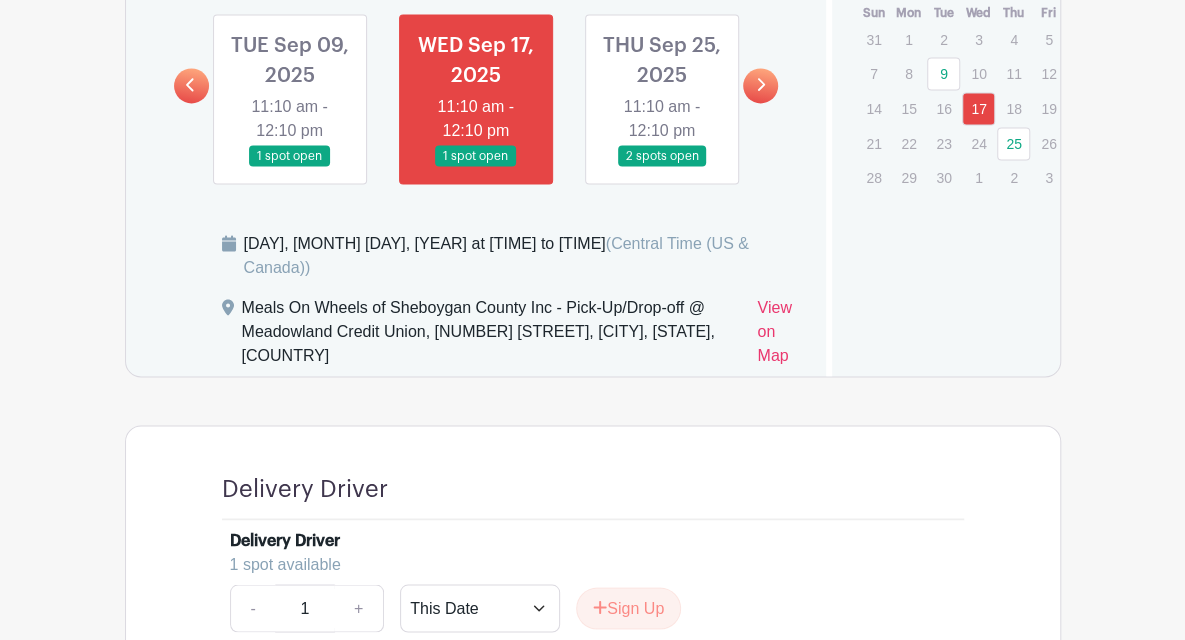 click at bounding box center [662, 167] 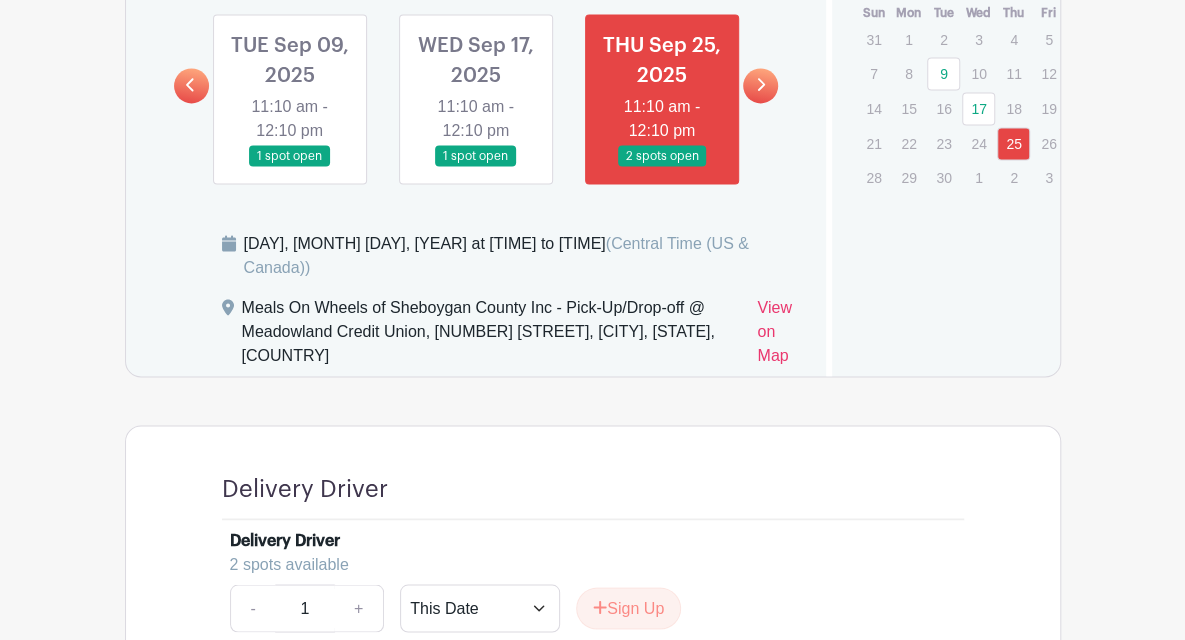 click at bounding box center [760, 85] 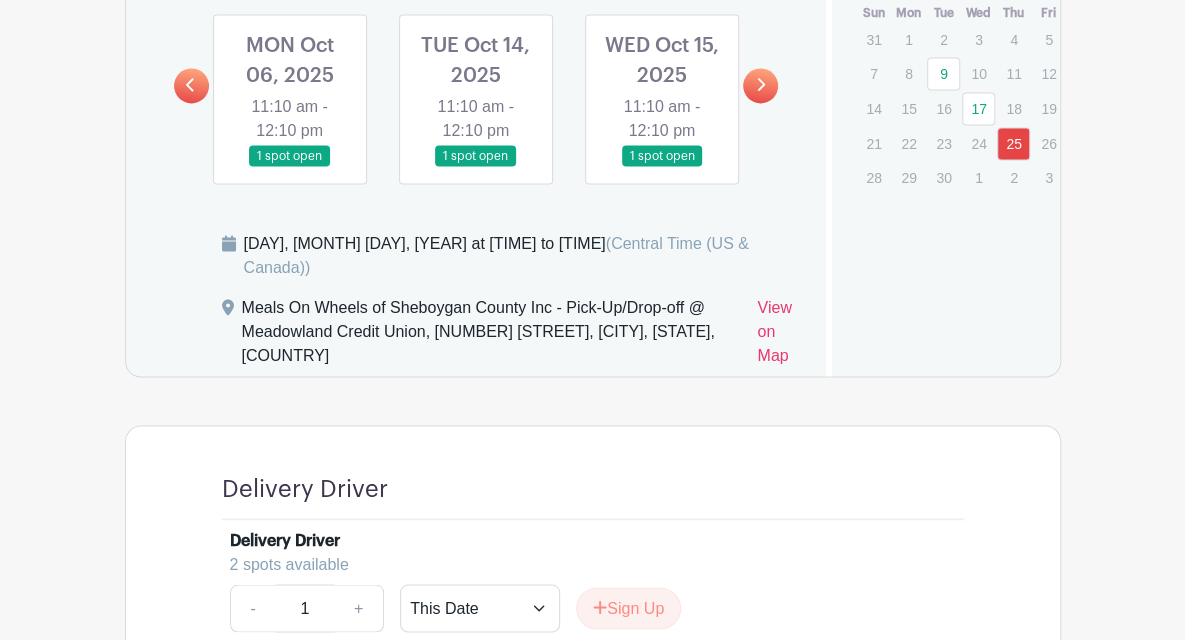 click at bounding box center (476, 167) 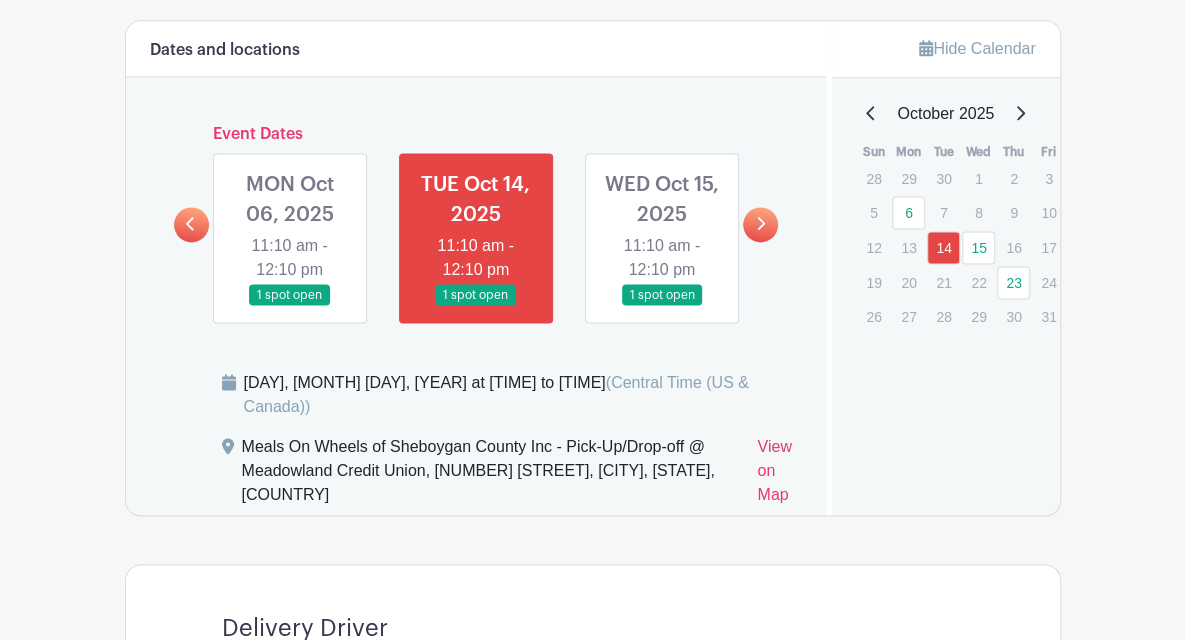 scroll, scrollTop: 1191, scrollLeft: 0, axis: vertical 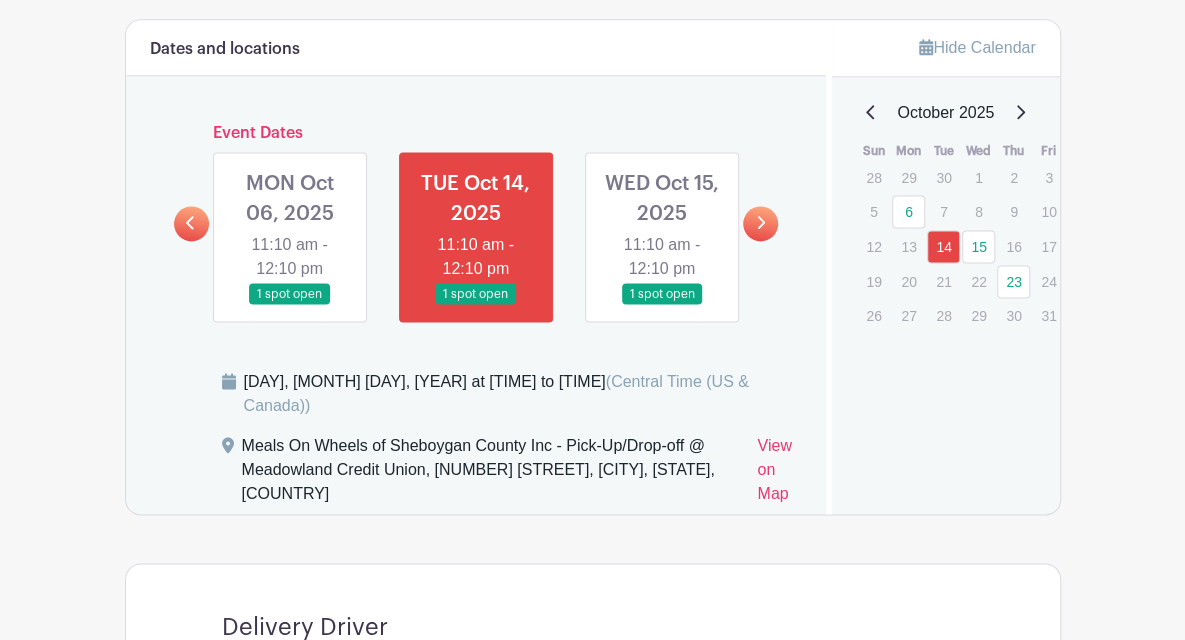 click at bounding box center (662, 305) 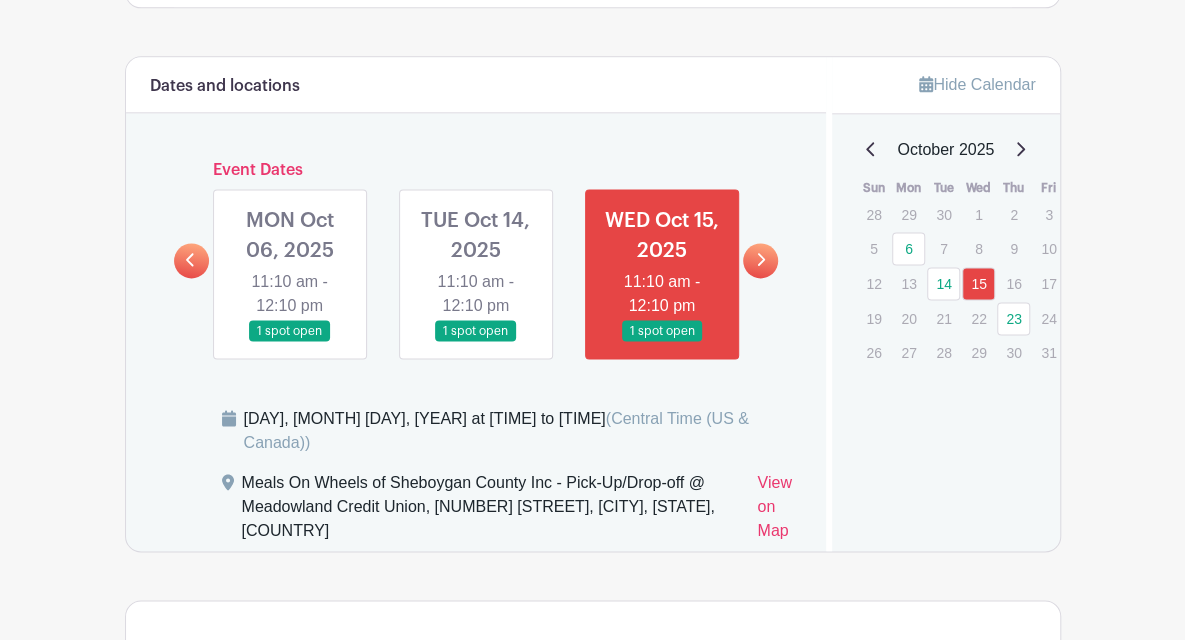 scroll, scrollTop: 1153, scrollLeft: 0, axis: vertical 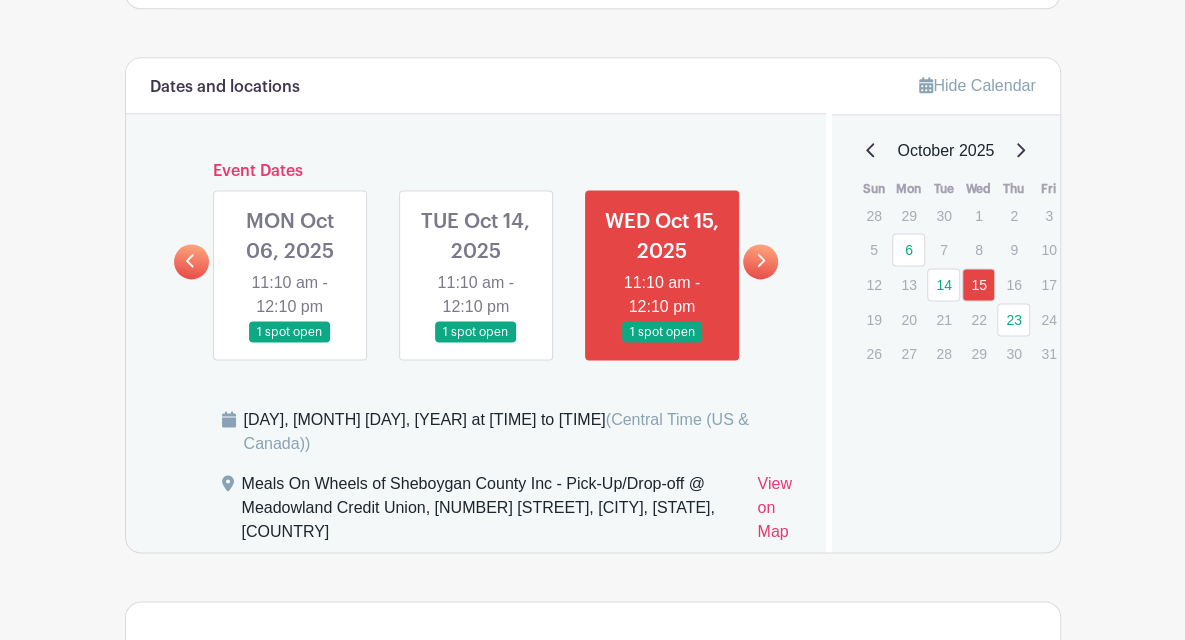 click 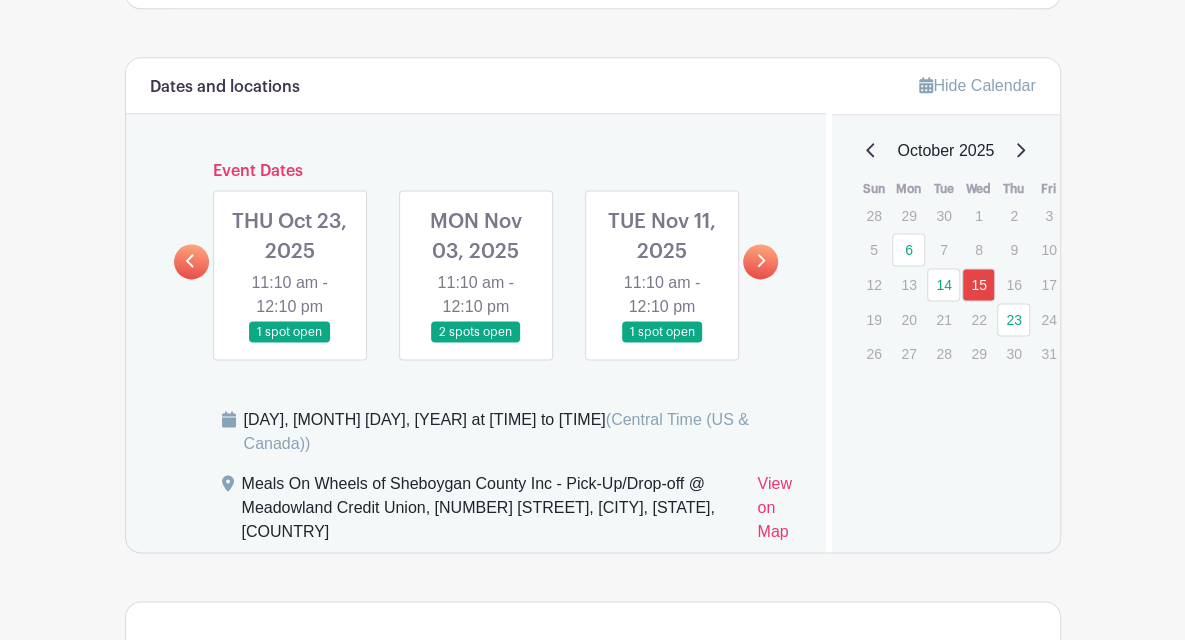 click at bounding box center (290, 343) 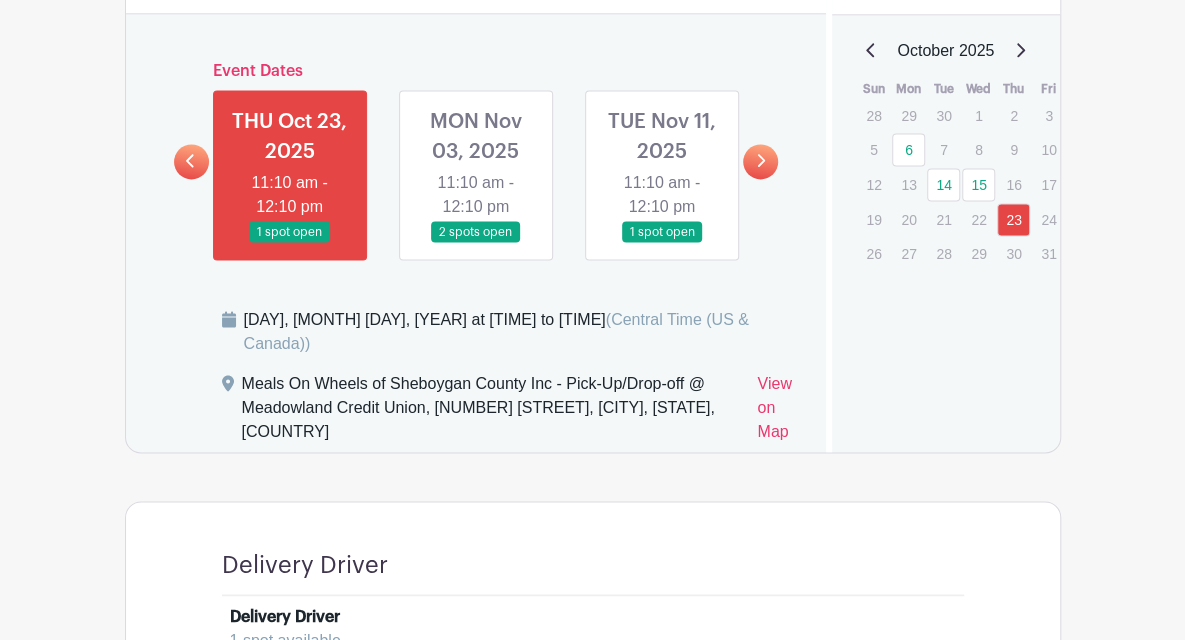 scroll, scrollTop: 1245, scrollLeft: 0, axis: vertical 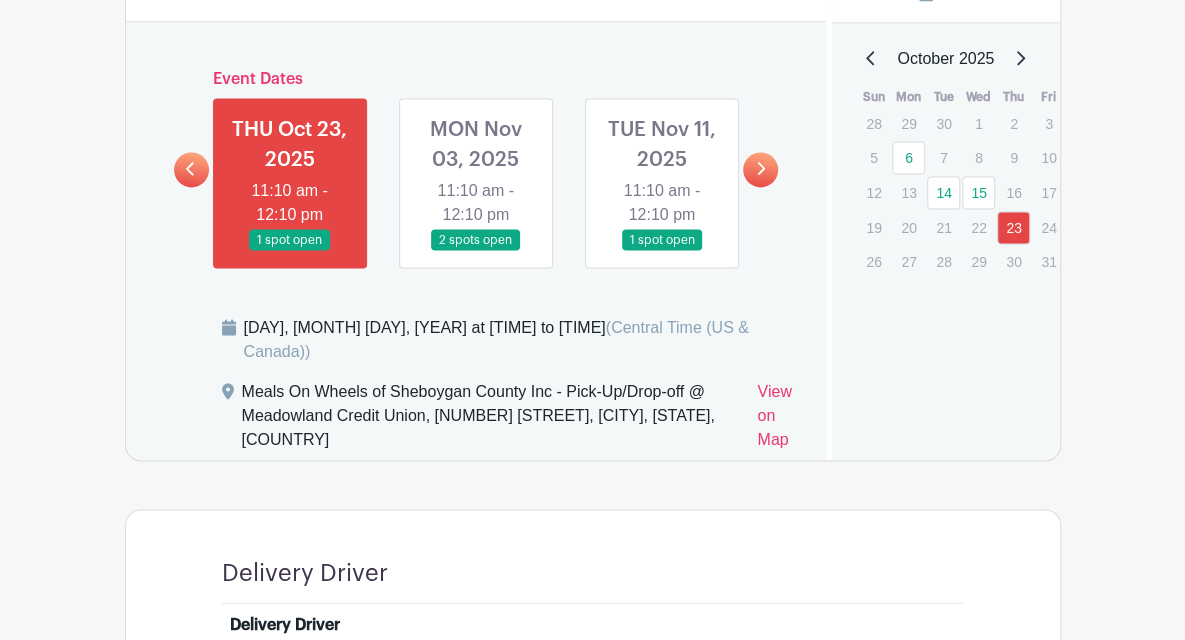 click at bounding box center (476, 251) 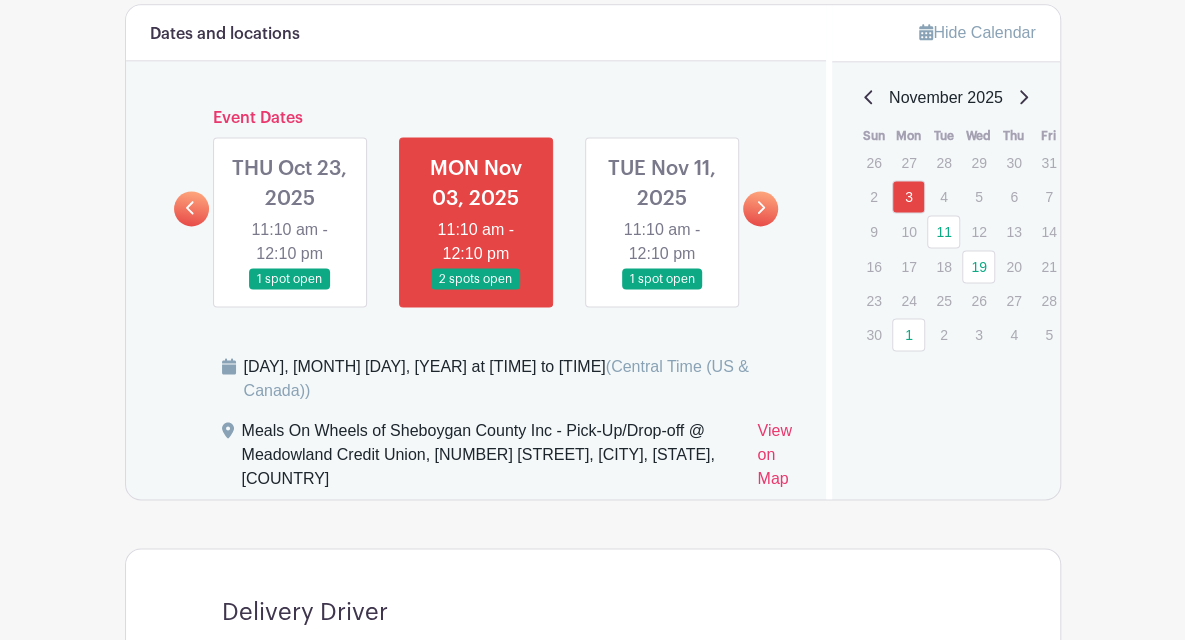 scroll, scrollTop: 1118, scrollLeft: 0, axis: vertical 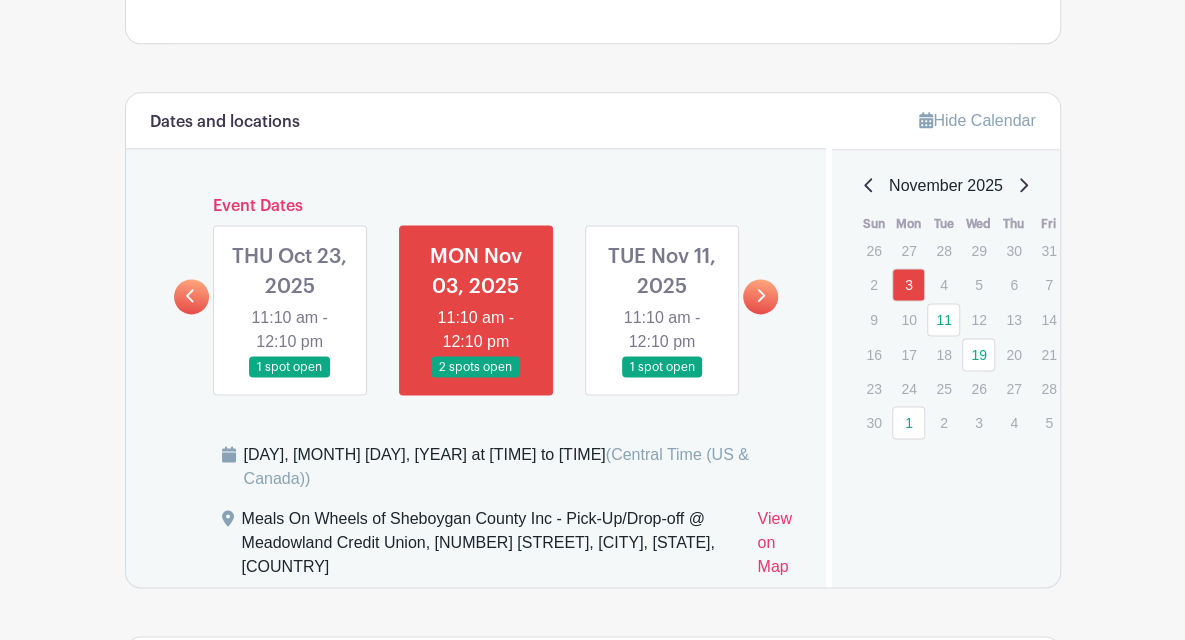 click at bounding box center (662, 378) 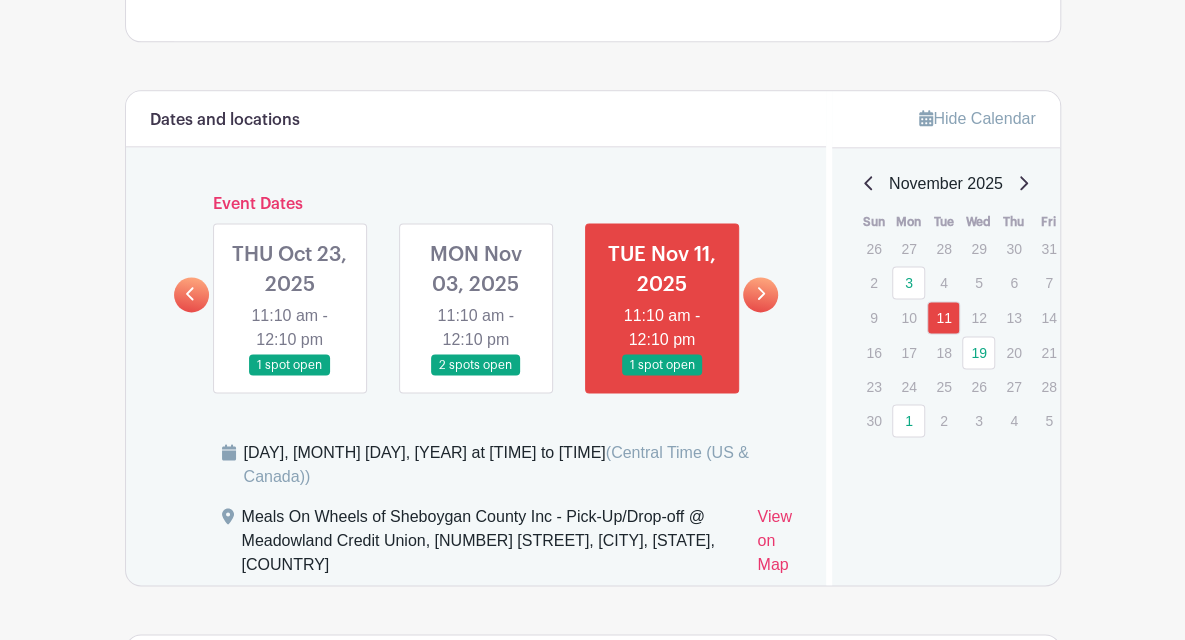 scroll, scrollTop: 1119, scrollLeft: 0, axis: vertical 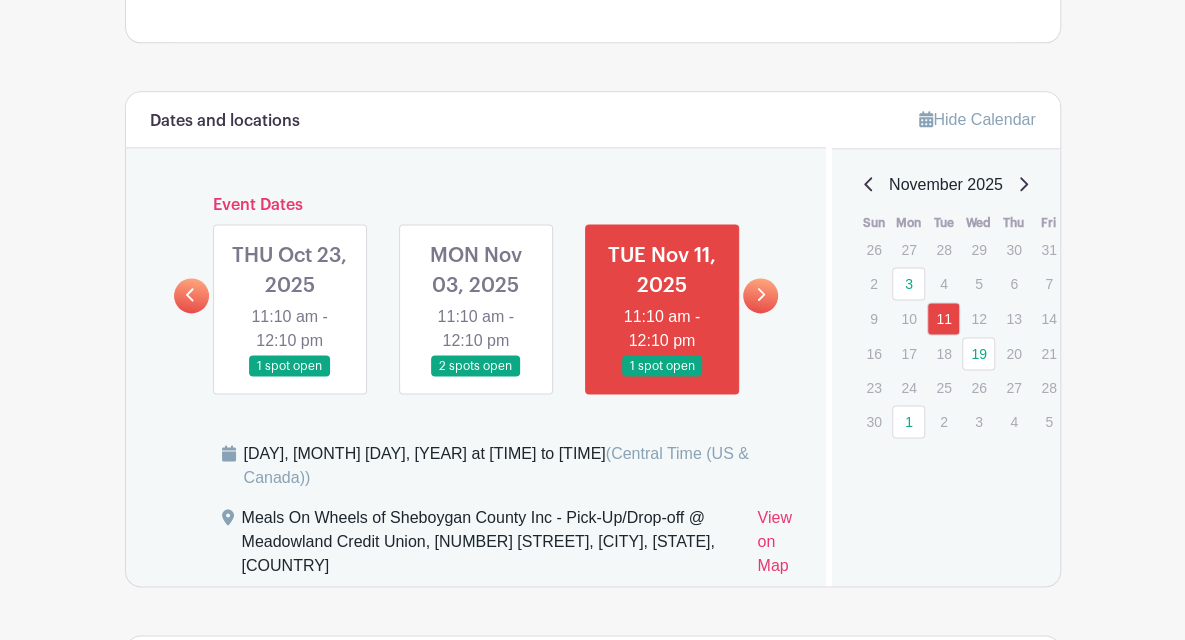 click at bounding box center [191, 295] 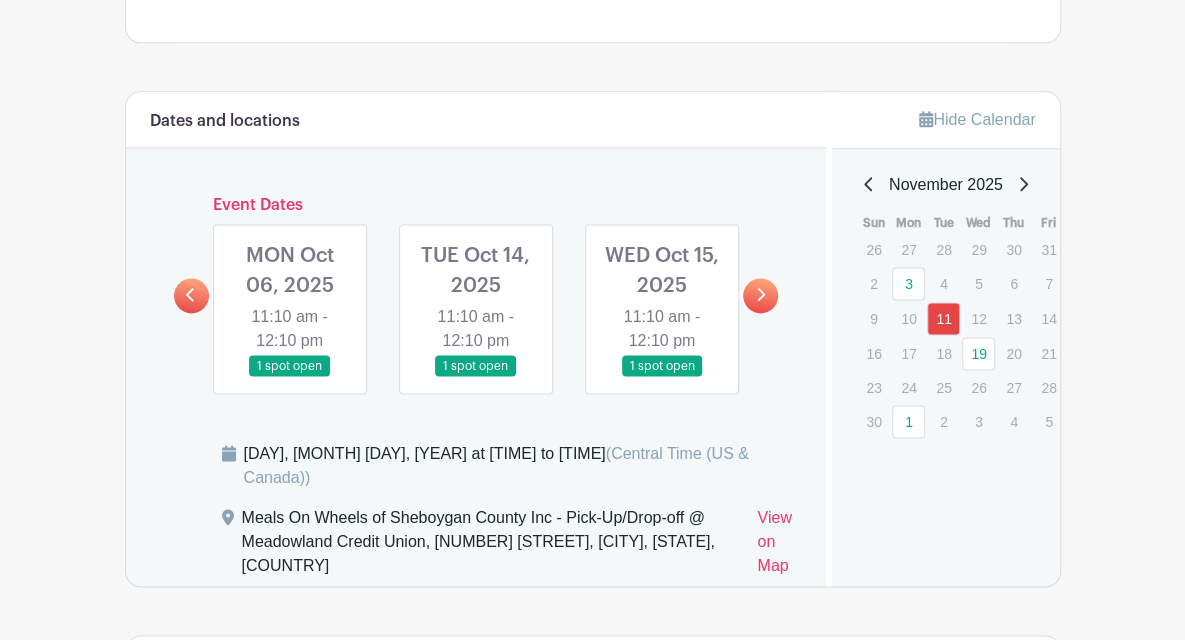 click 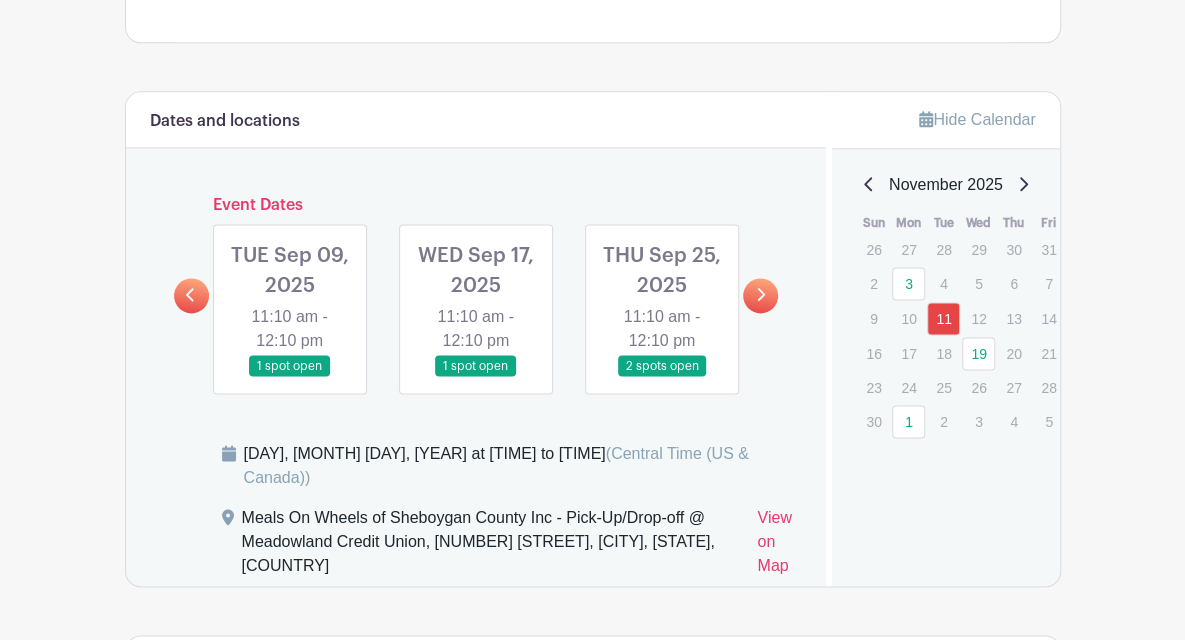 click 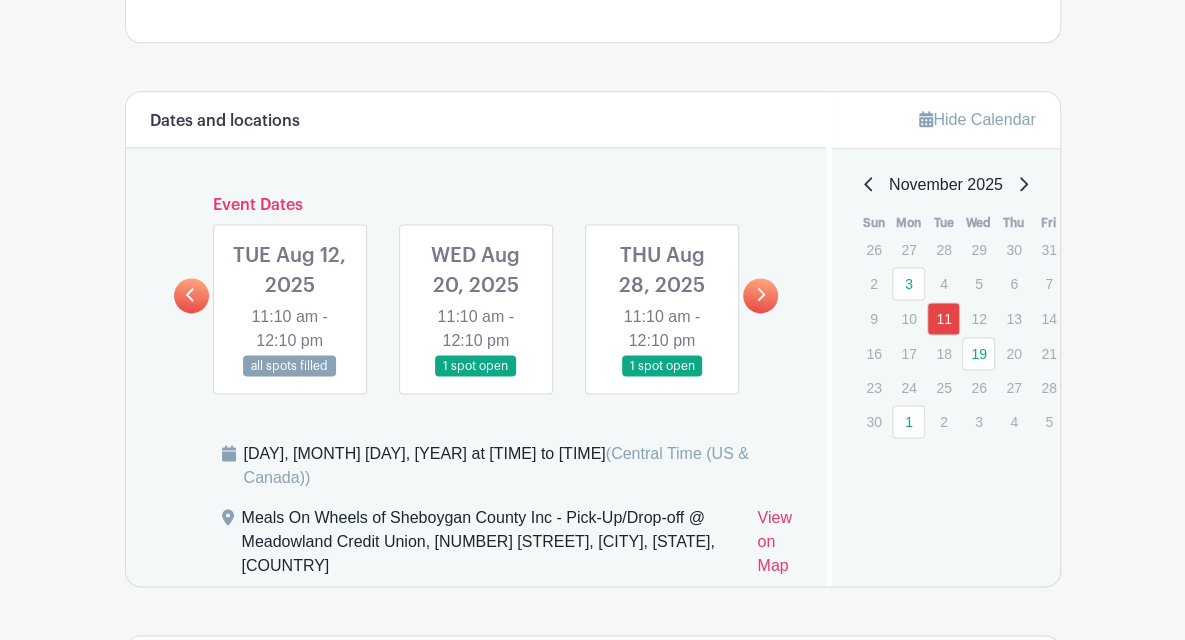 click at bounding box center (476, 377) 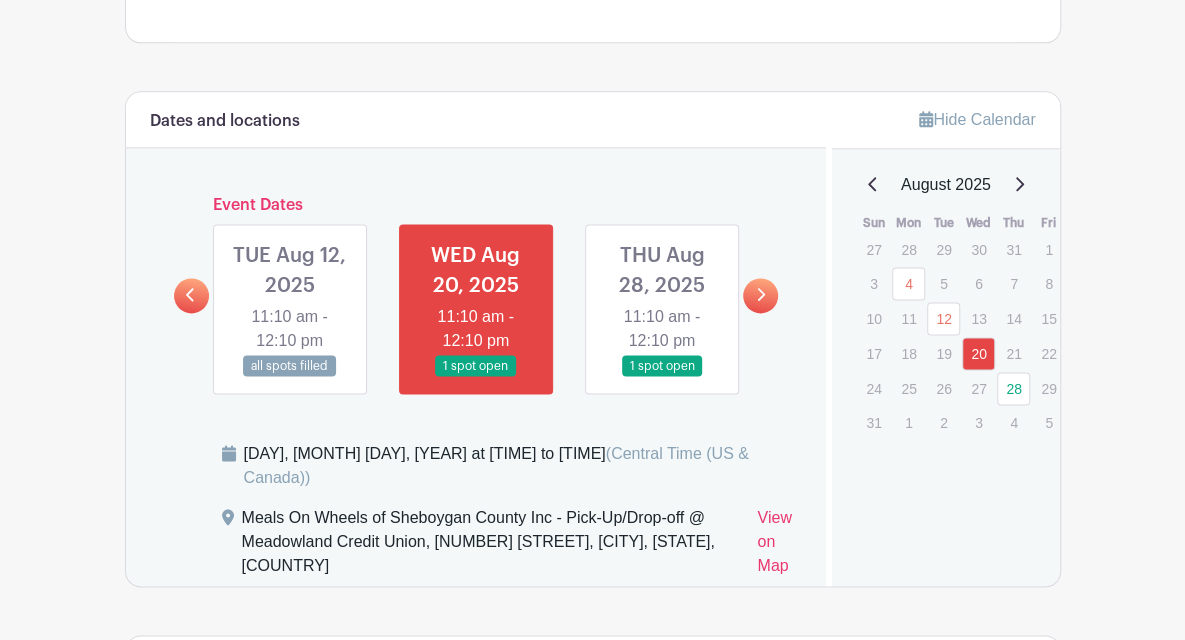 click at bounding box center (476, 377) 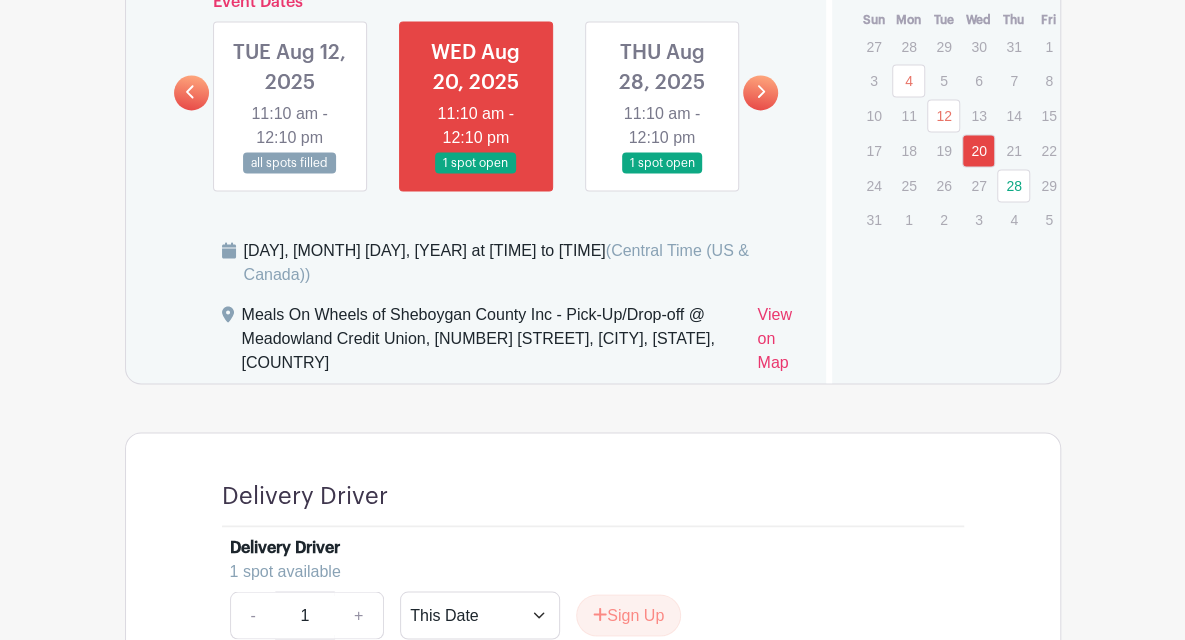 scroll, scrollTop: 1303, scrollLeft: 0, axis: vertical 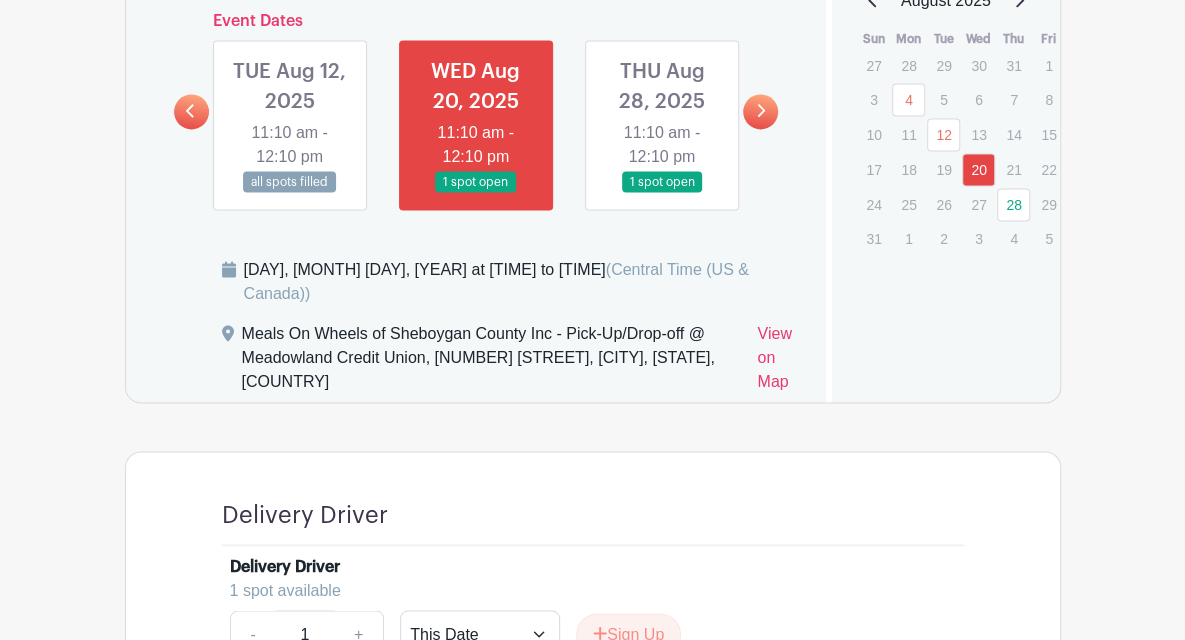 click at bounding box center [662, 193] 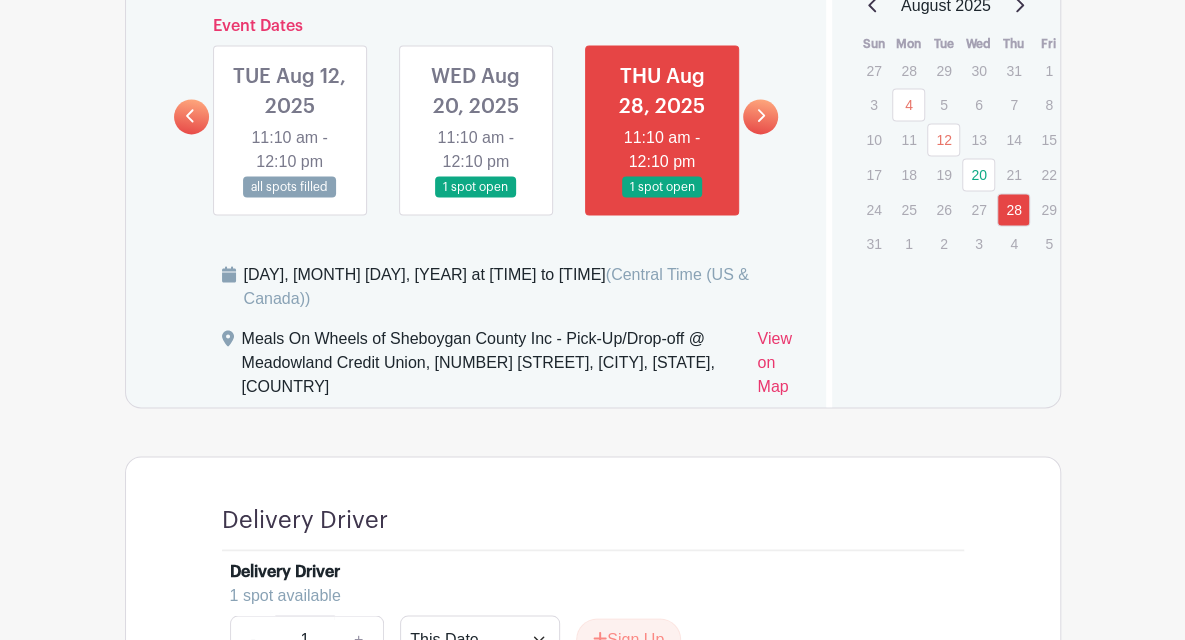 scroll, scrollTop: 1213, scrollLeft: 0, axis: vertical 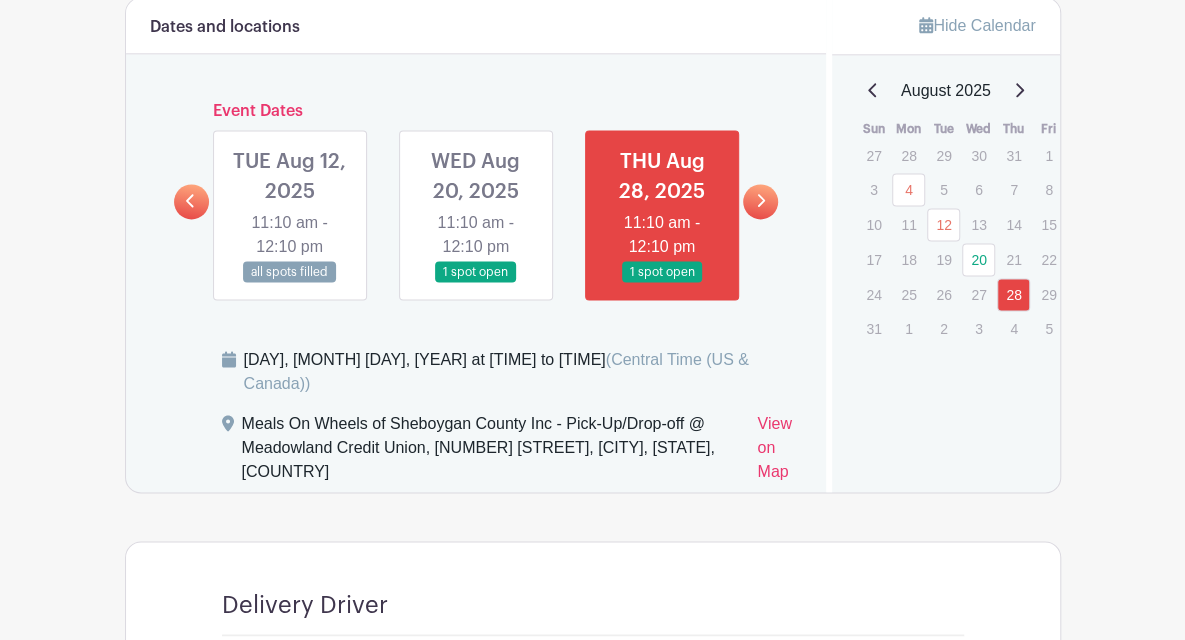 click 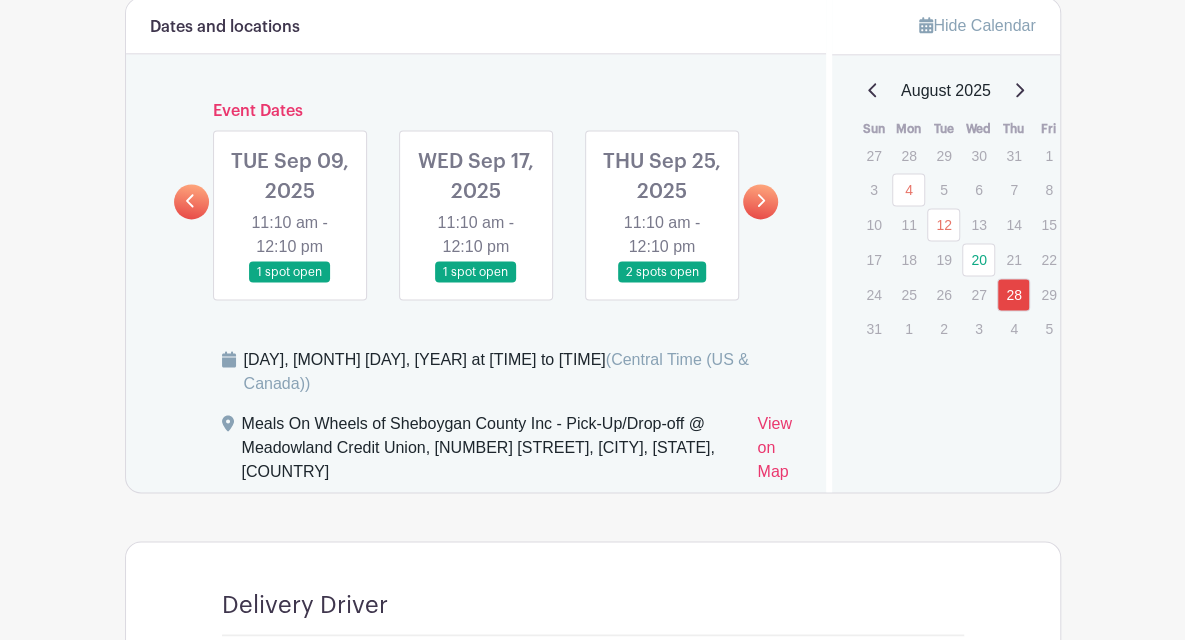 click at bounding box center (290, 283) 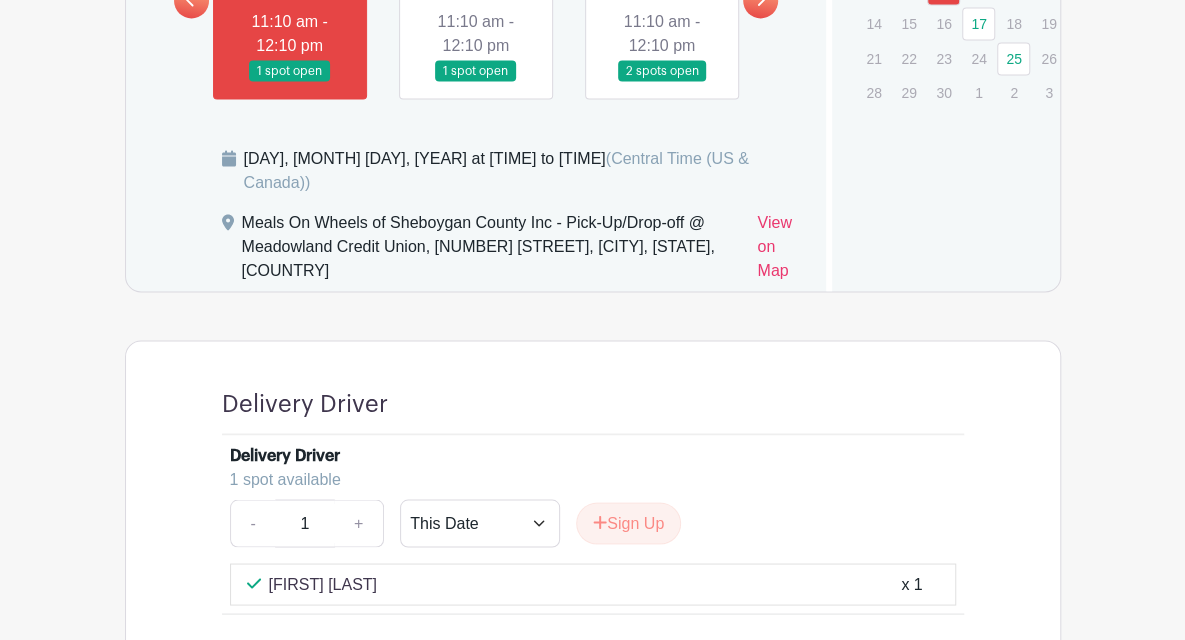 scroll, scrollTop: 1421, scrollLeft: 0, axis: vertical 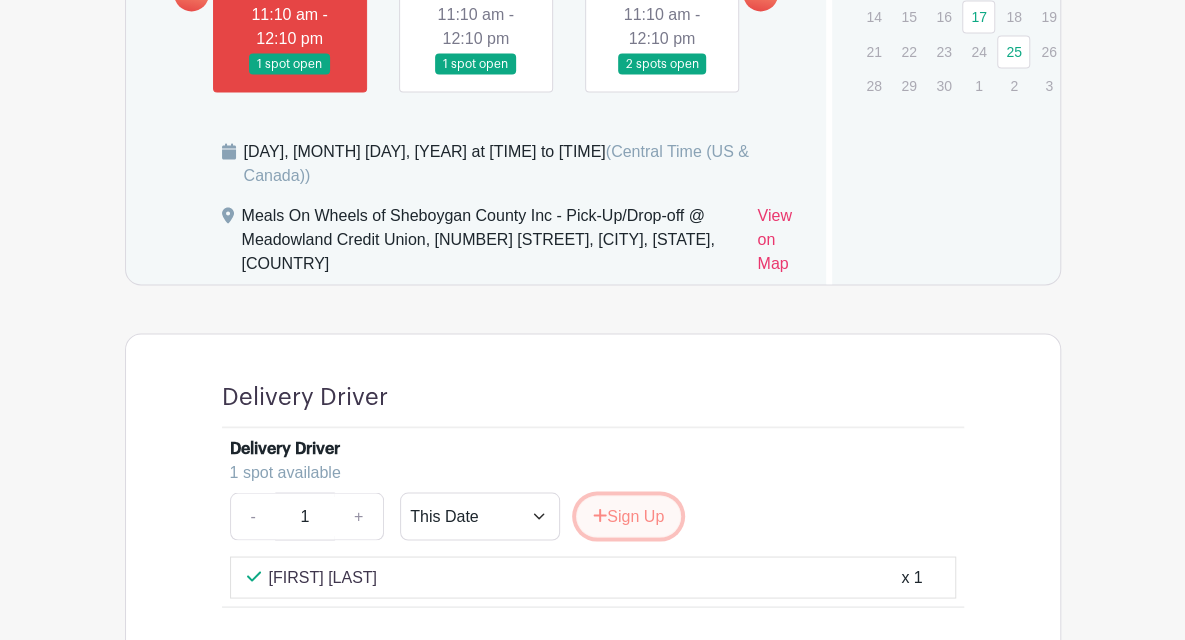 click on "Sign Up" at bounding box center (628, 516) 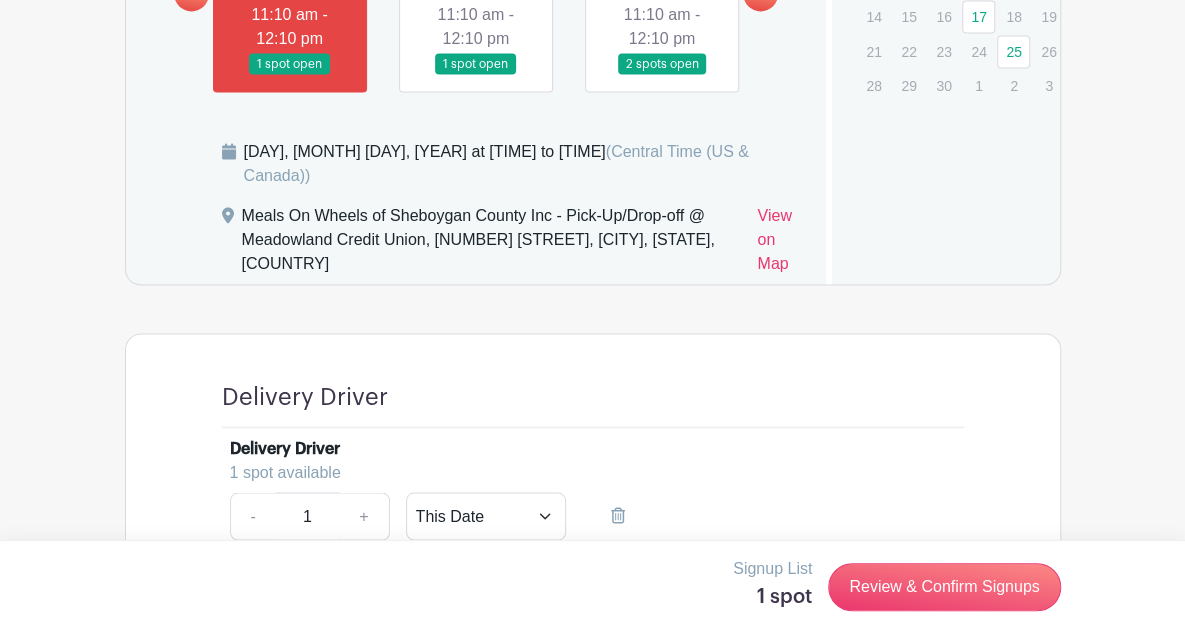 scroll, scrollTop: 1327, scrollLeft: 0, axis: vertical 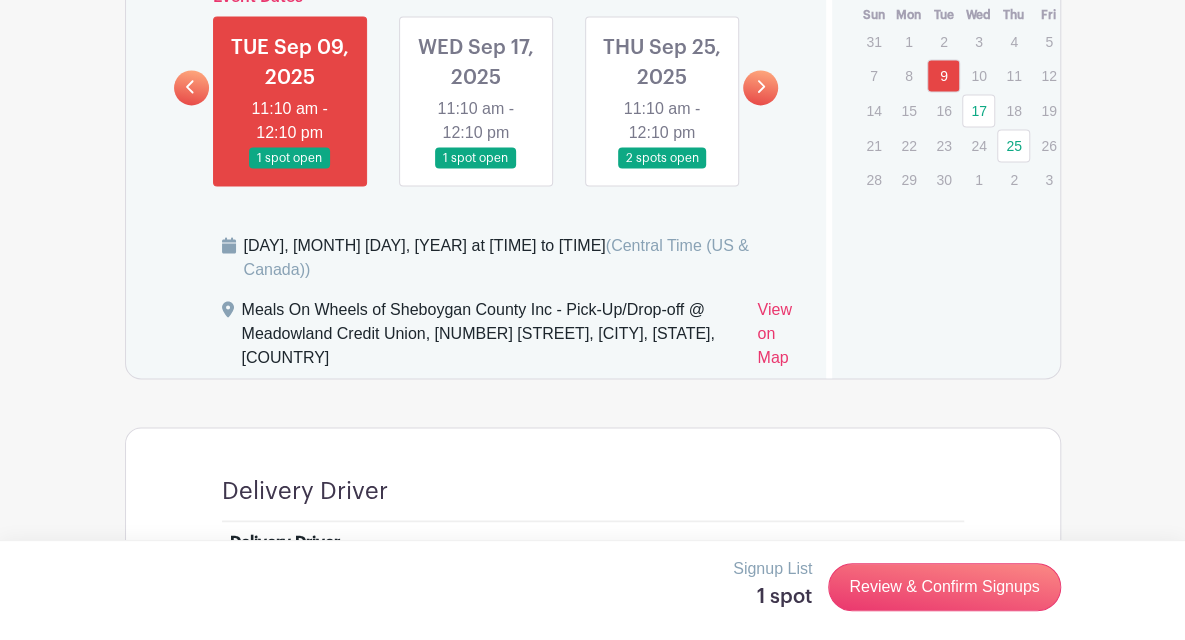 click at bounding box center [476, 169] 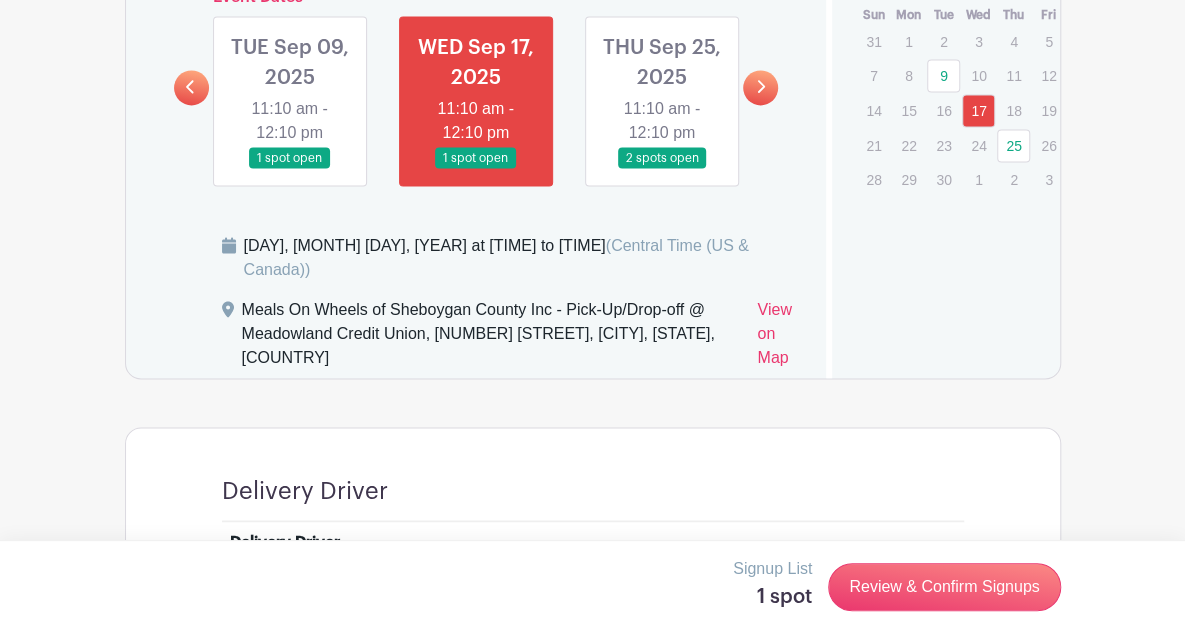 scroll, scrollTop: 1422, scrollLeft: 0, axis: vertical 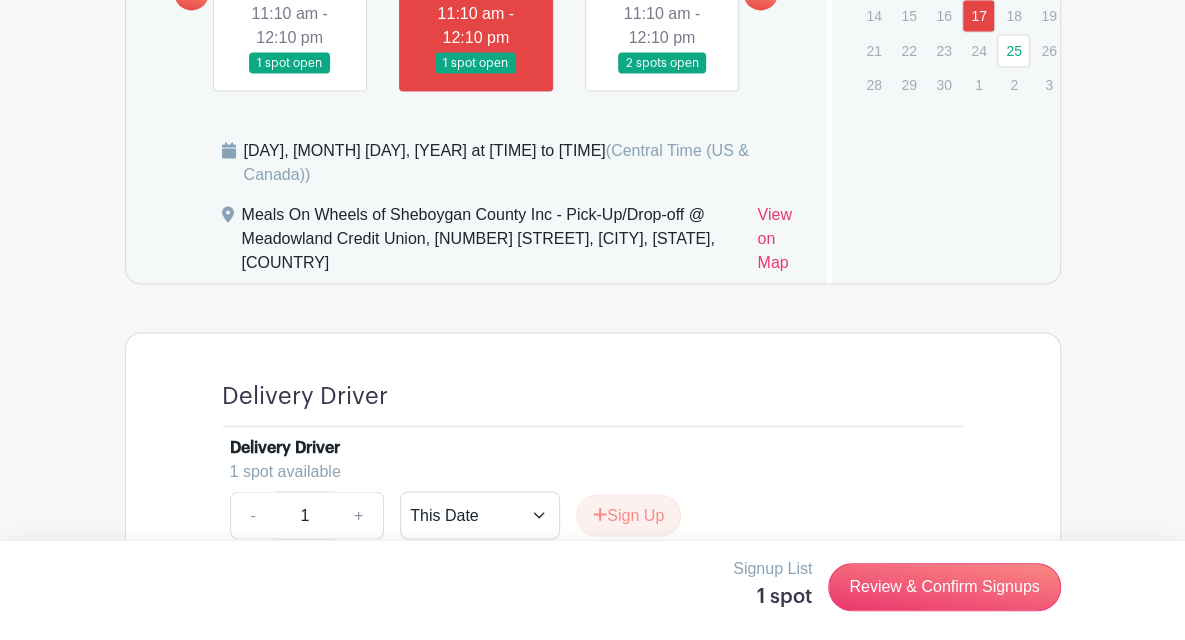 click at bounding box center (662, 74) 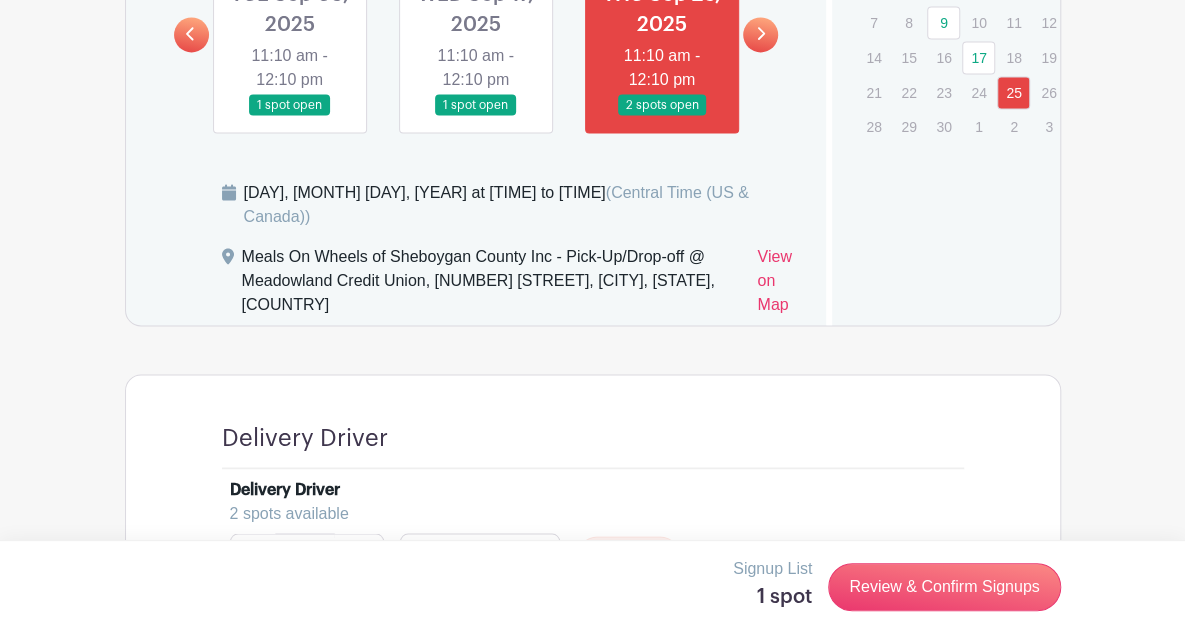 scroll, scrollTop: 1248, scrollLeft: 0, axis: vertical 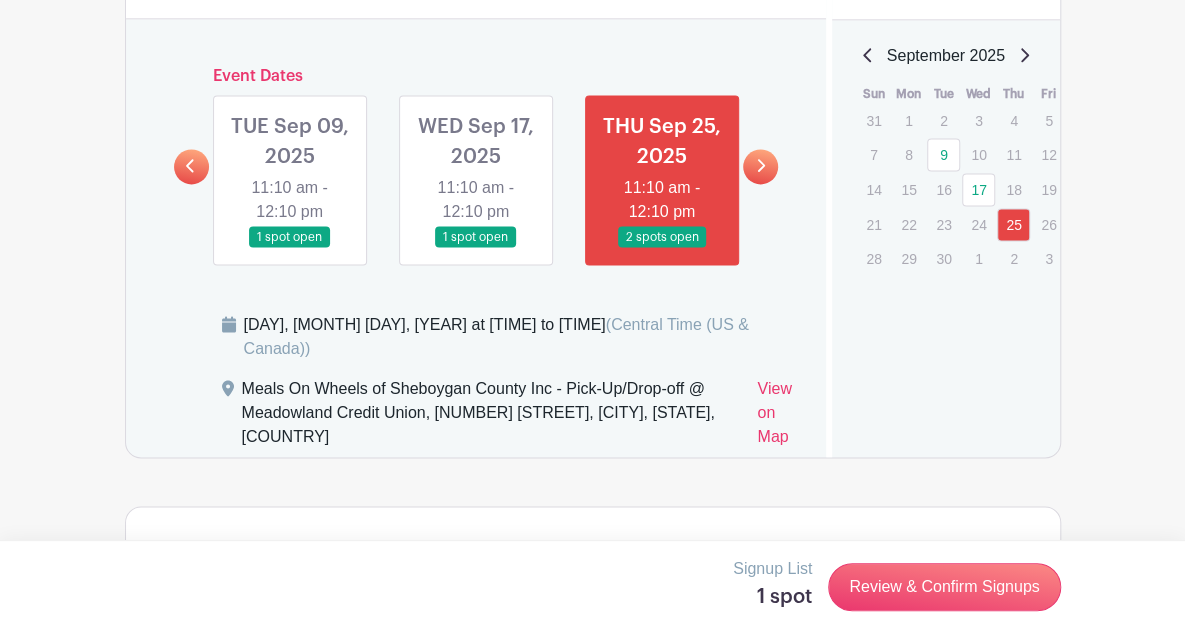 click 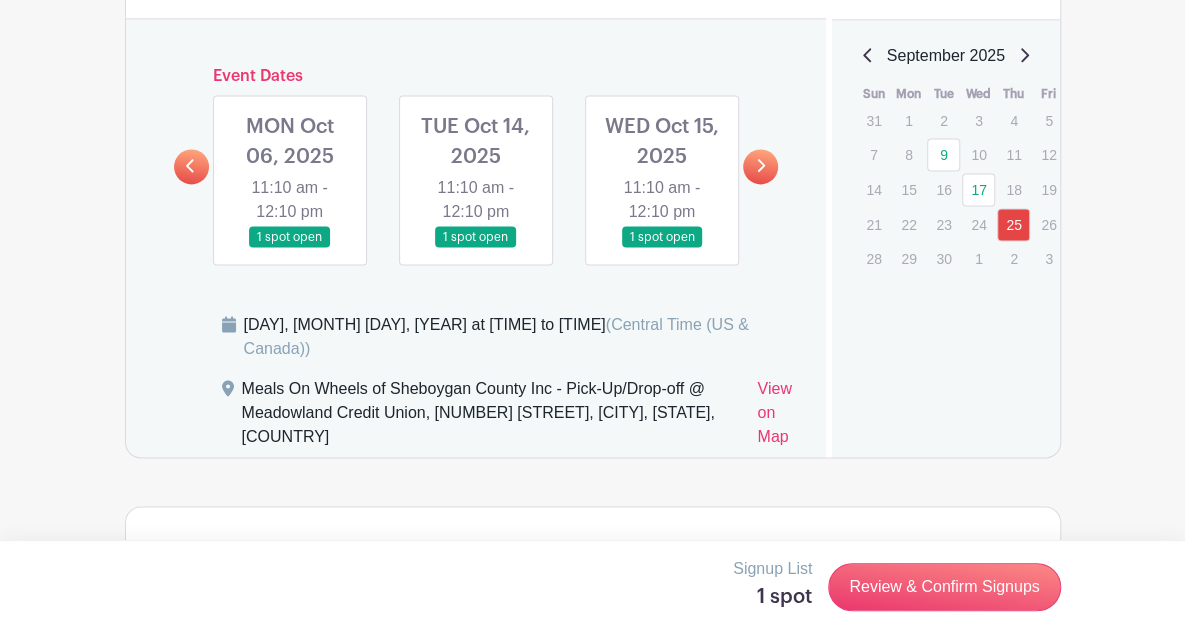 click at bounding box center [476, 248] 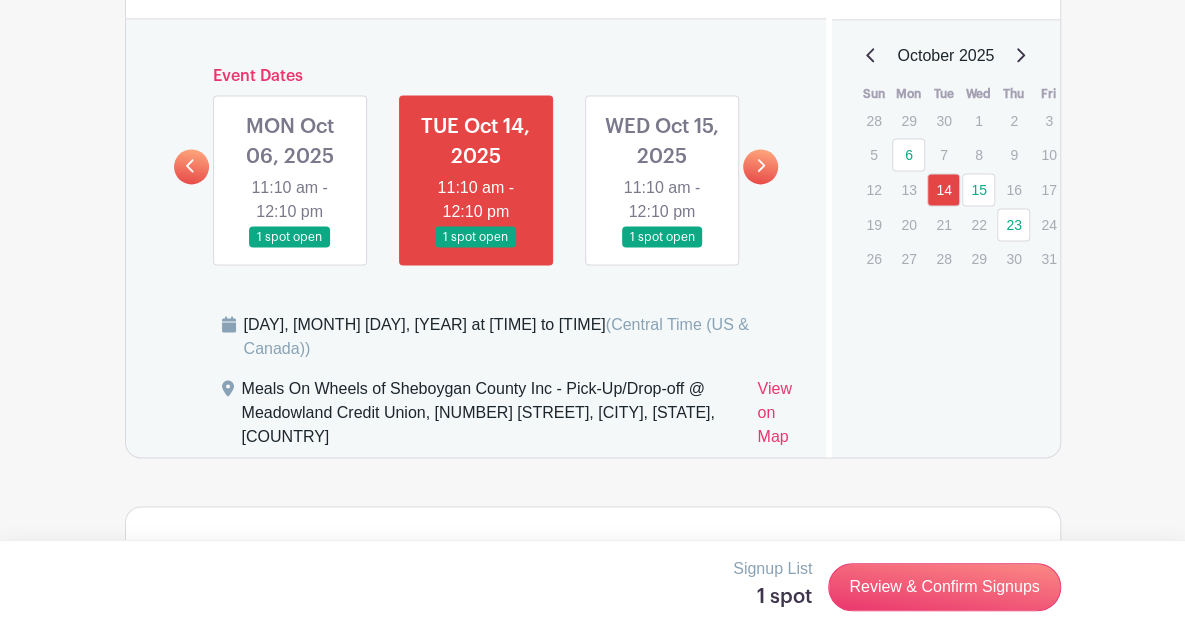 scroll, scrollTop: 1422, scrollLeft: 0, axis: vertical 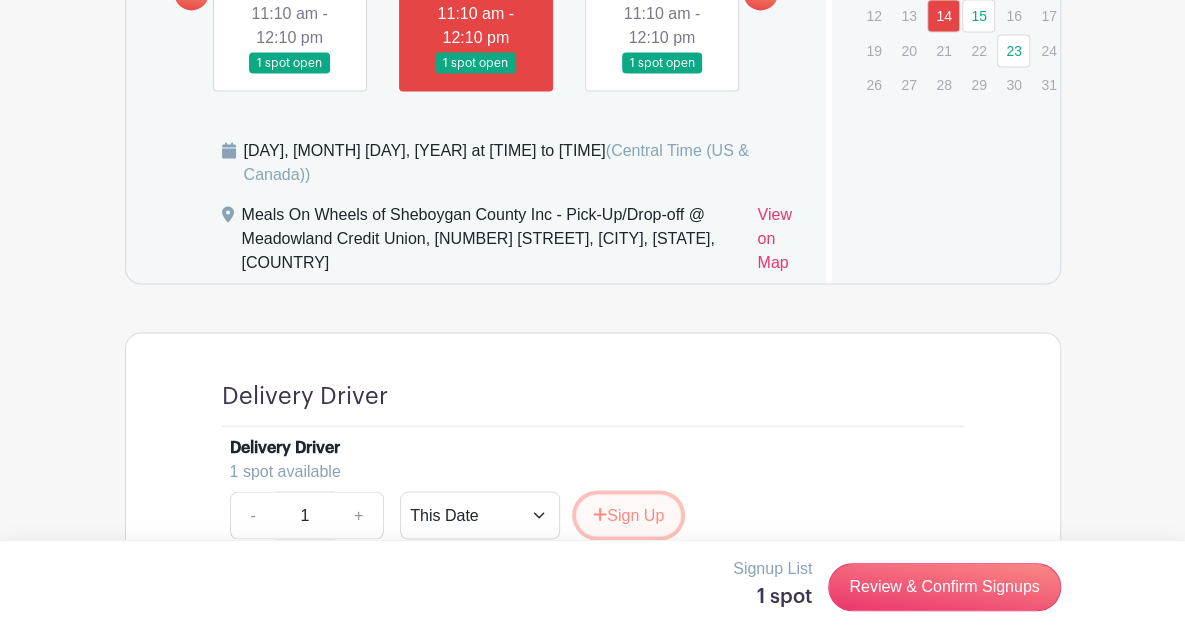 click on "Sign Up" at bounding box center [628, 515] 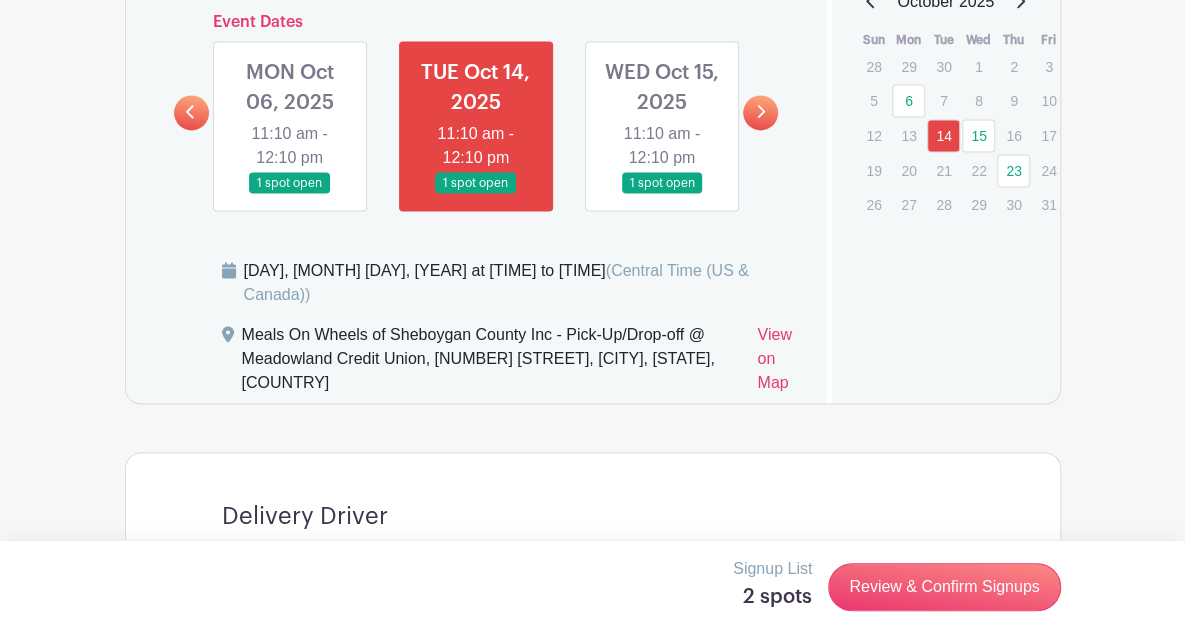 scroll, scrollTop: 1258, scrollLeft: 0, axis: vertical 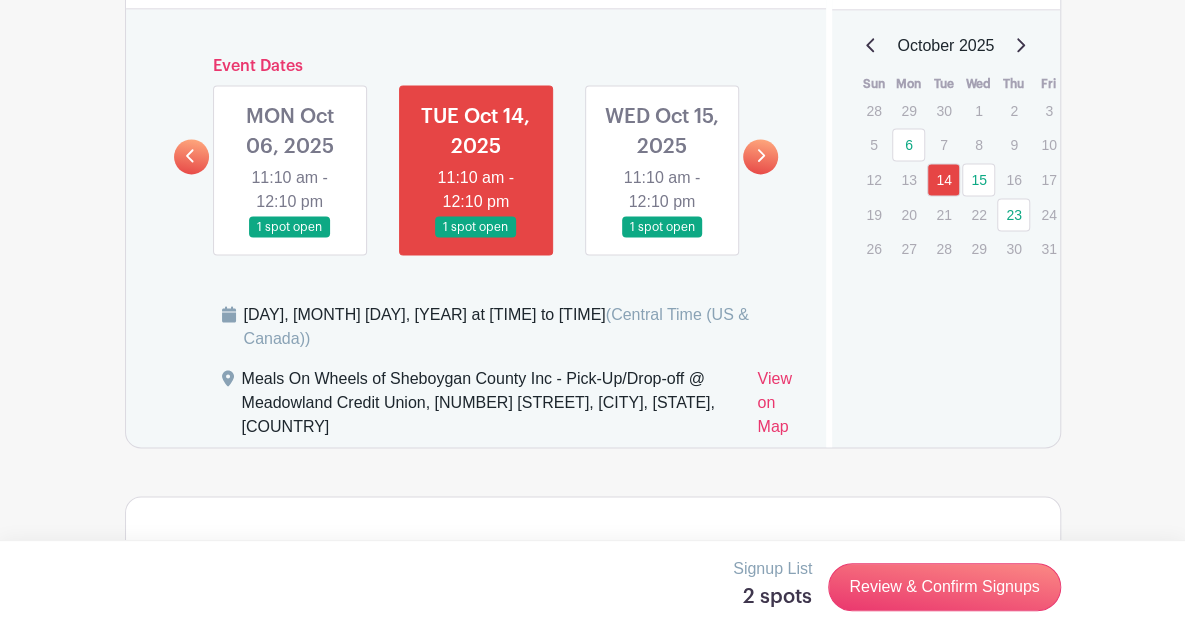 click at bounding box center [662, 238] 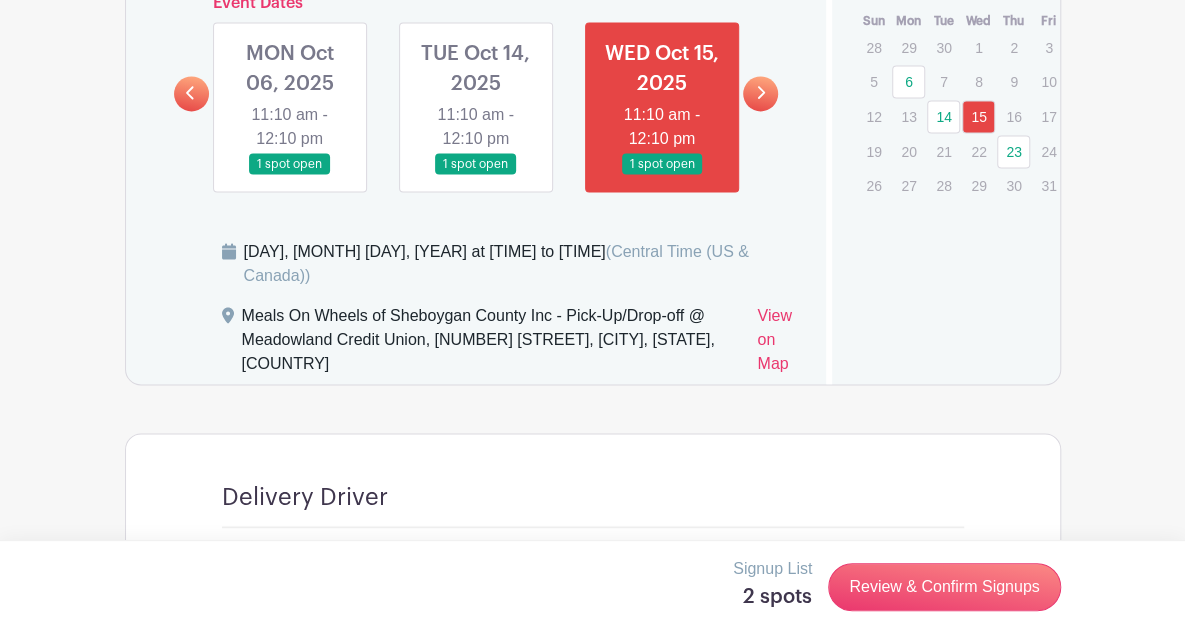 scroll, scrollTop: 1348, scrollLeft: 0, axis: vertical 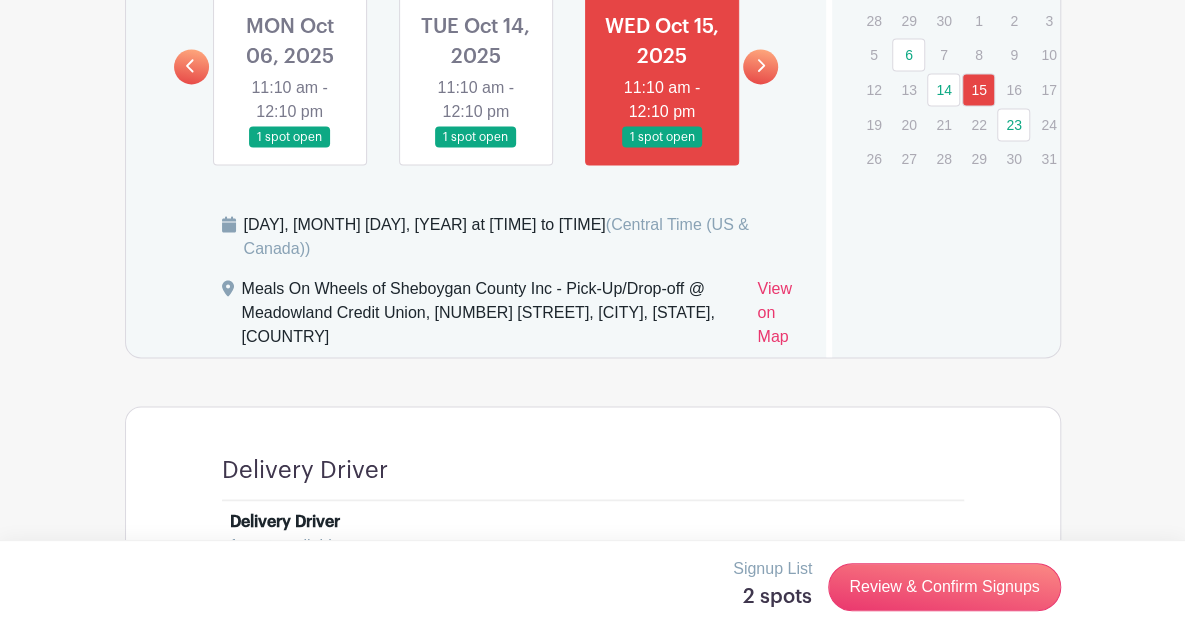 click 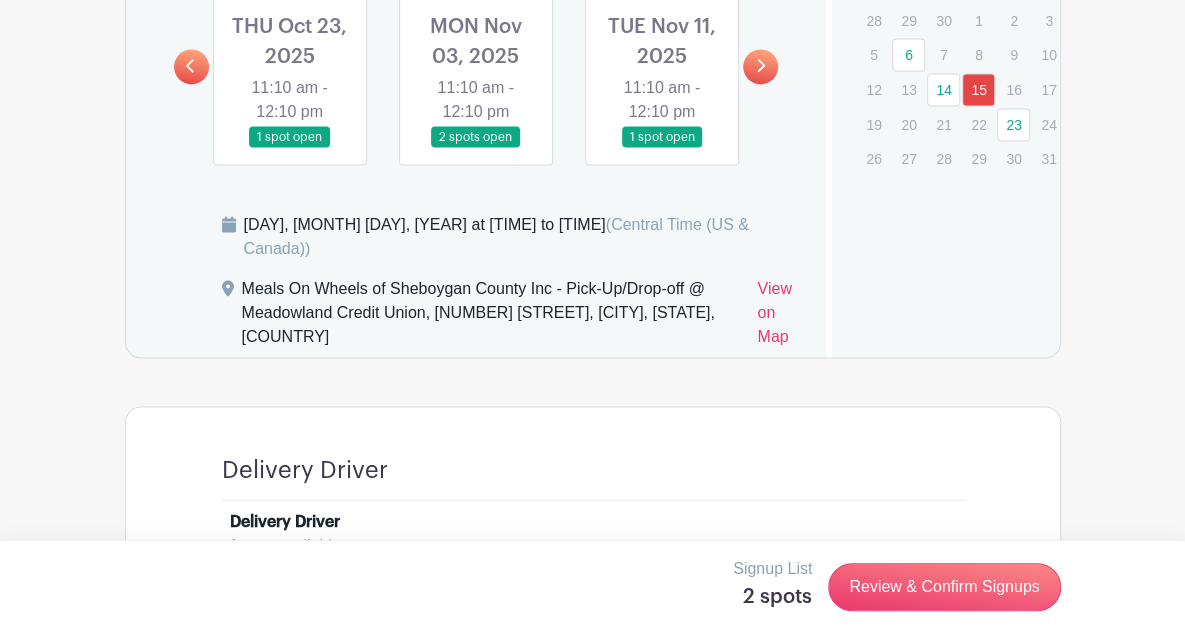 click at bounding box center (290, 148) 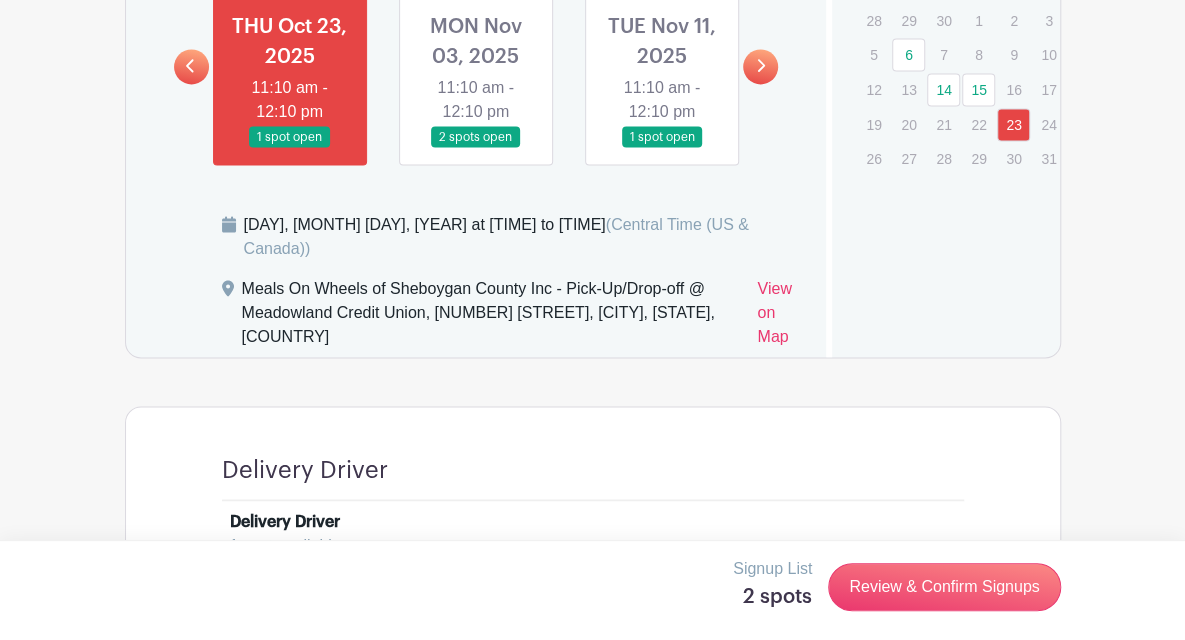 click at bounding box center (476, 148) 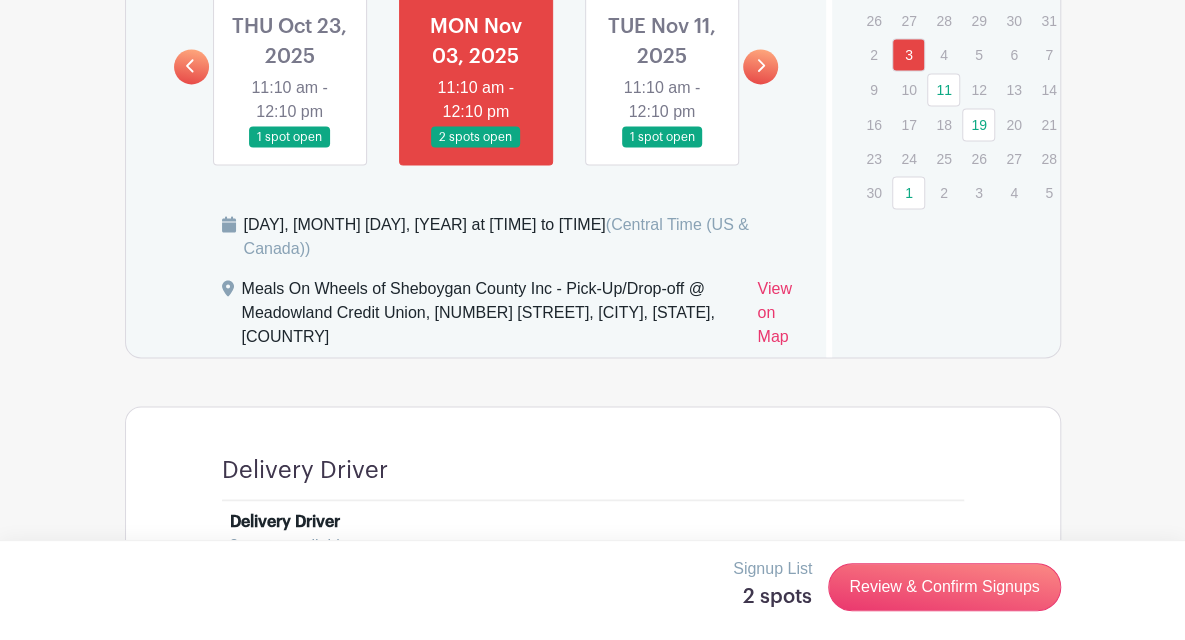 click at bounding box center (662, 148) 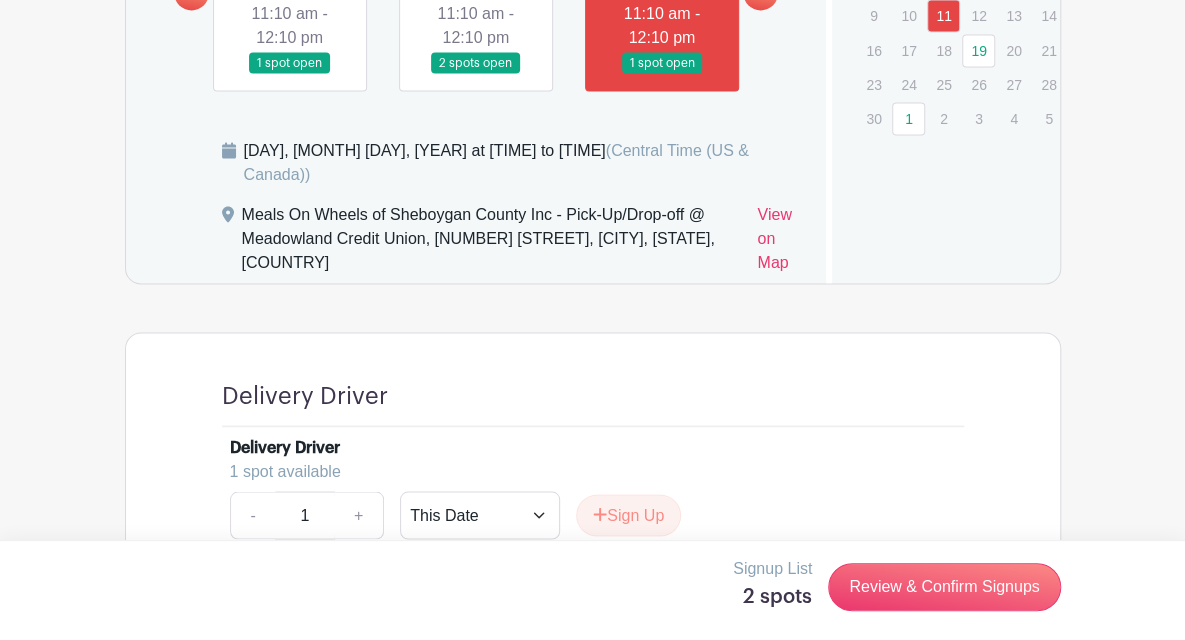 scroll, scrollTop: 1421, scrollLeft: 0, axis: vertical 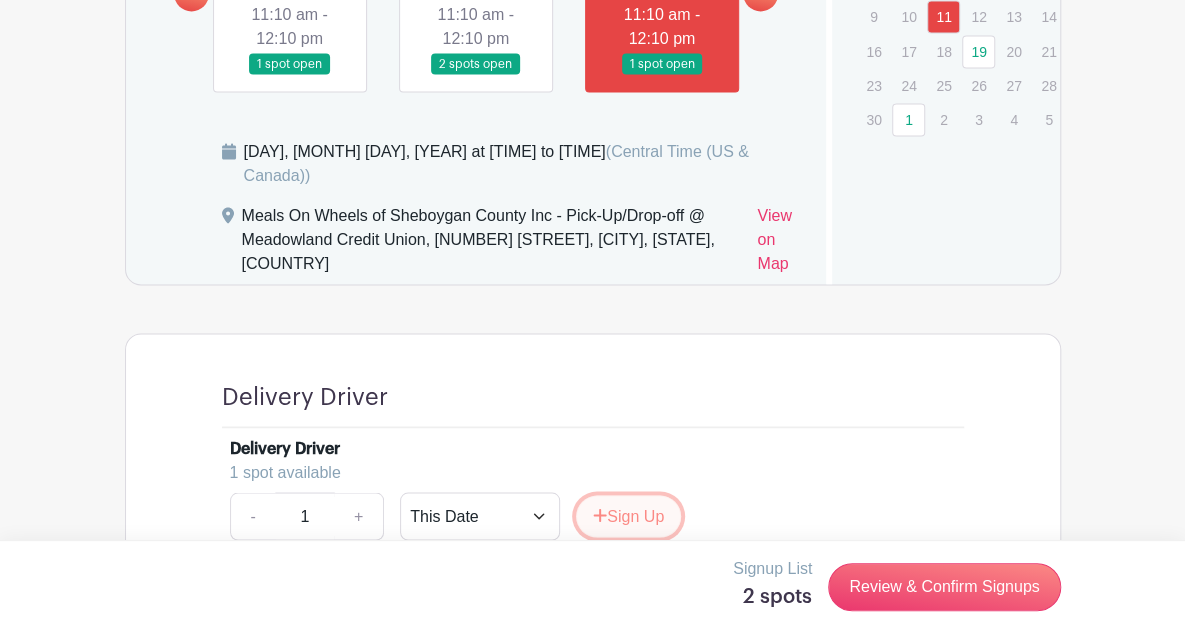 click on "Sign Up" at bounding box center [628, 516] 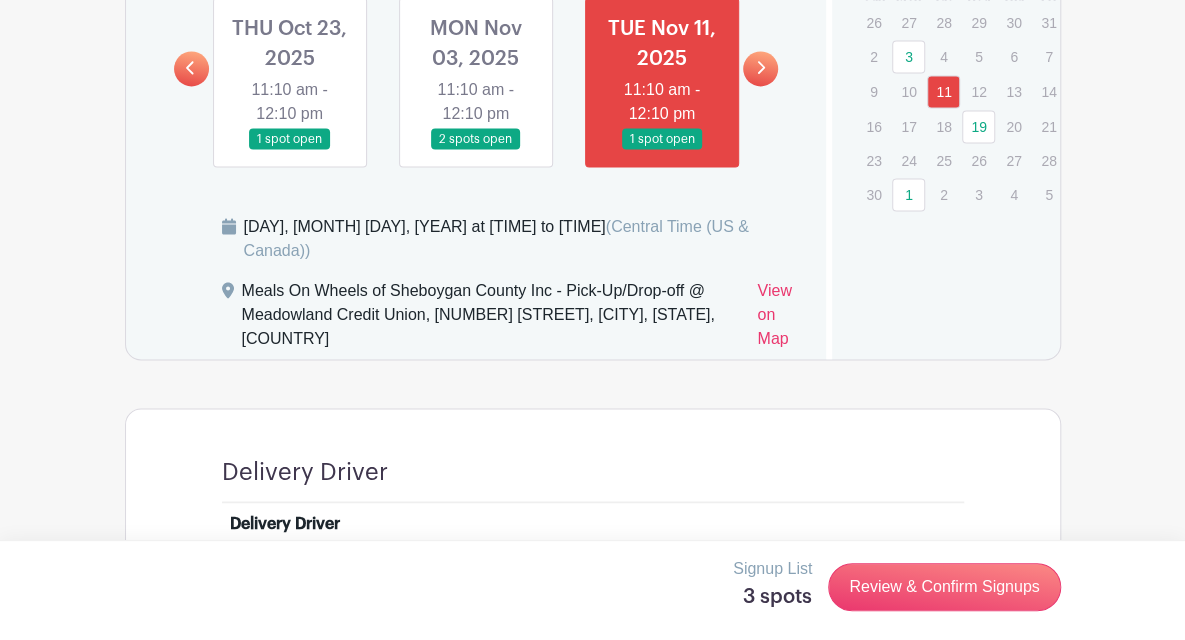 scroll, scrollTop: 1343, scrollLeft: 0, axis: vertical 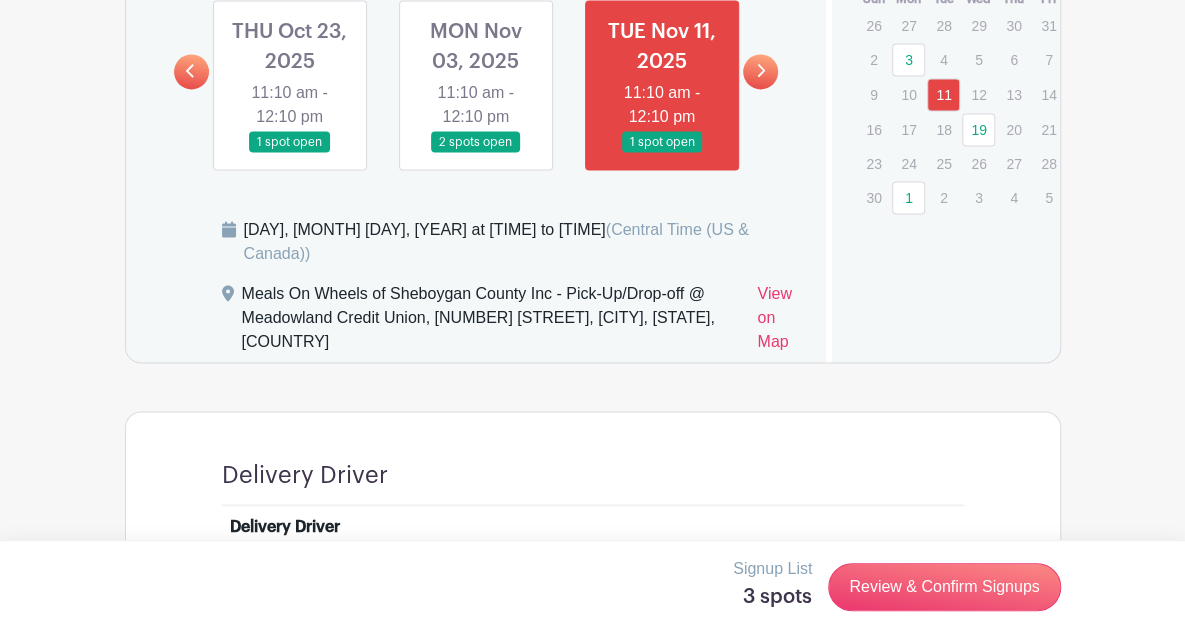 click 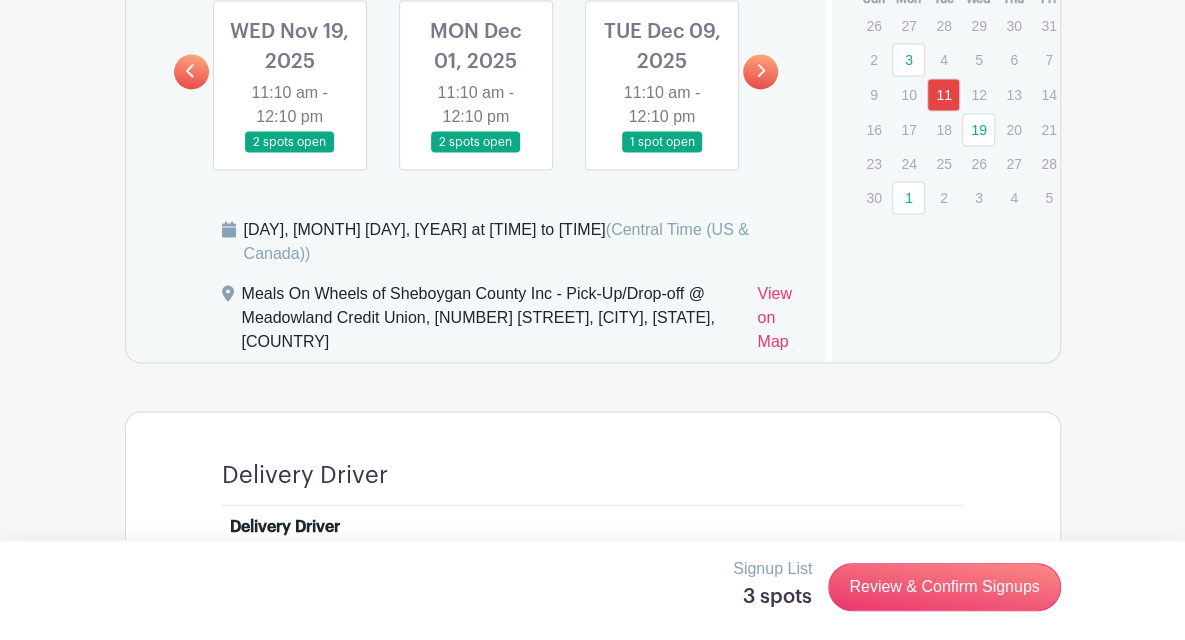click at bounding box center [290, 153] 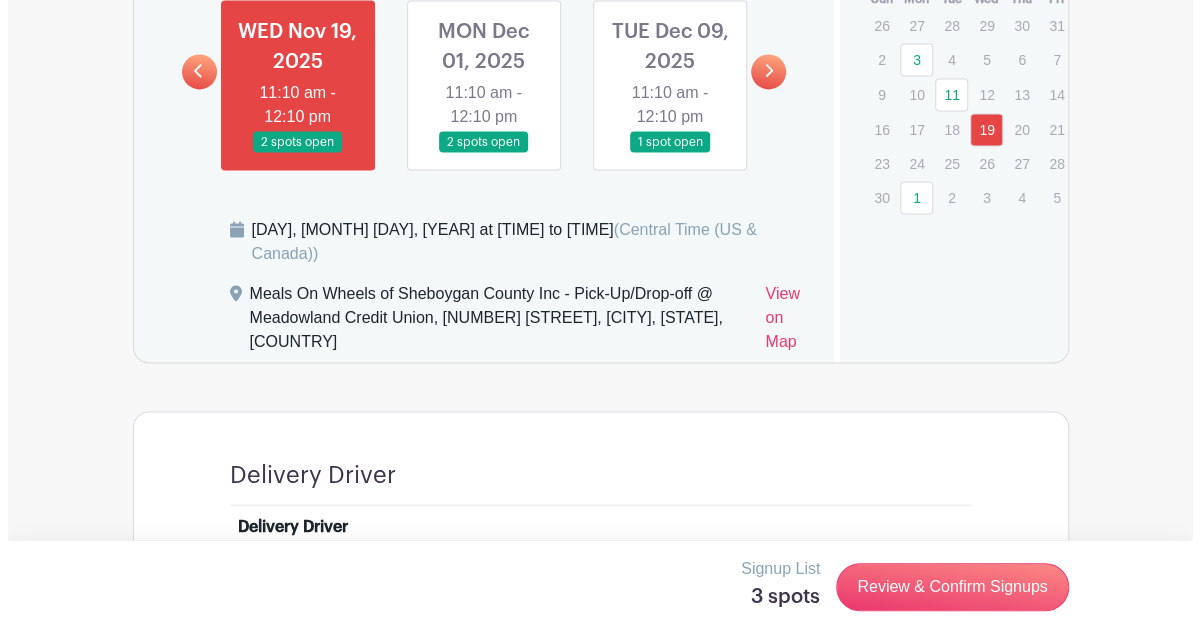 scroll, scrollTop: 1357, scrollLeft: 0, axis: vertical 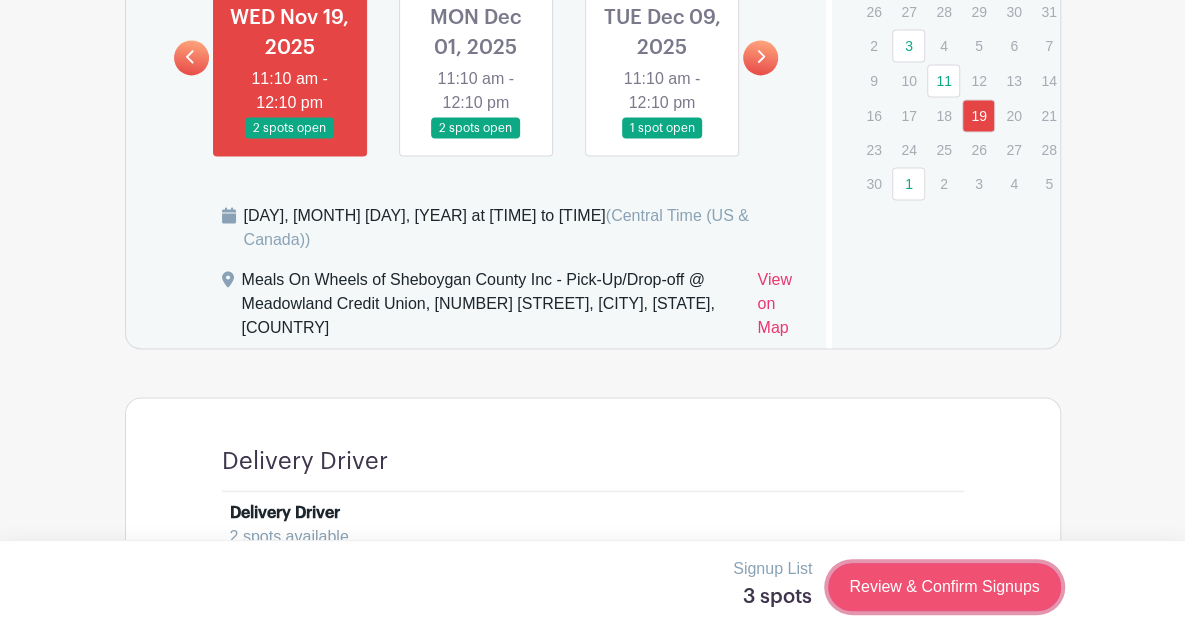 click on "Review & Confirm Signups" at bounding box center (944, 587) 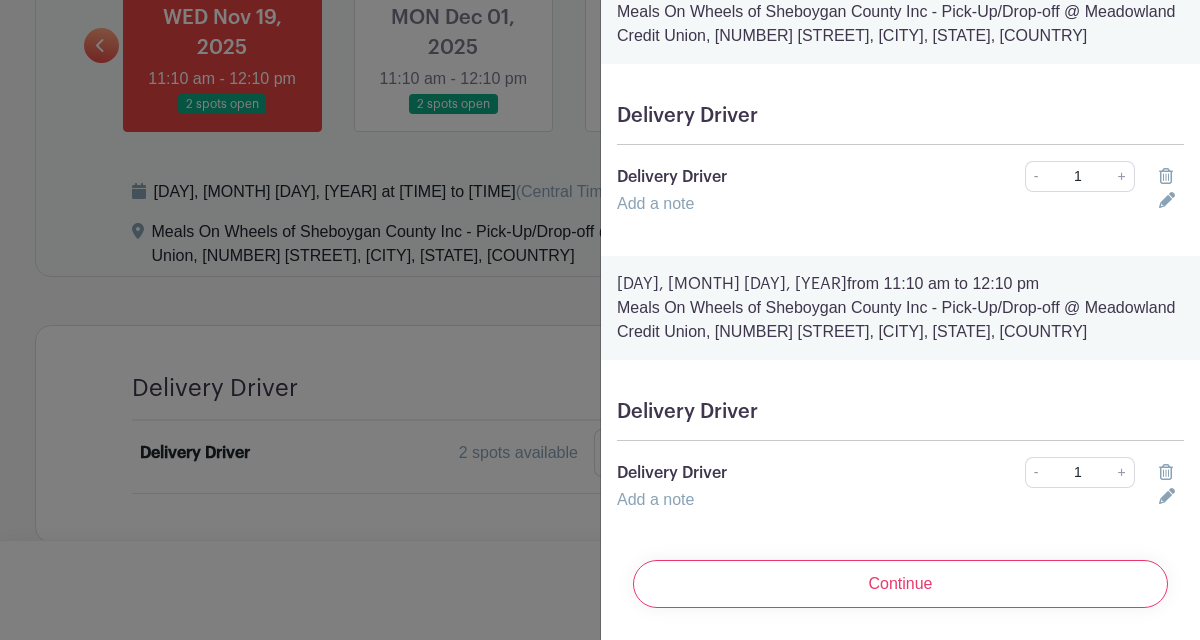 scroll, scrollTop: 420, scrollLeft: 0, axis: vertical 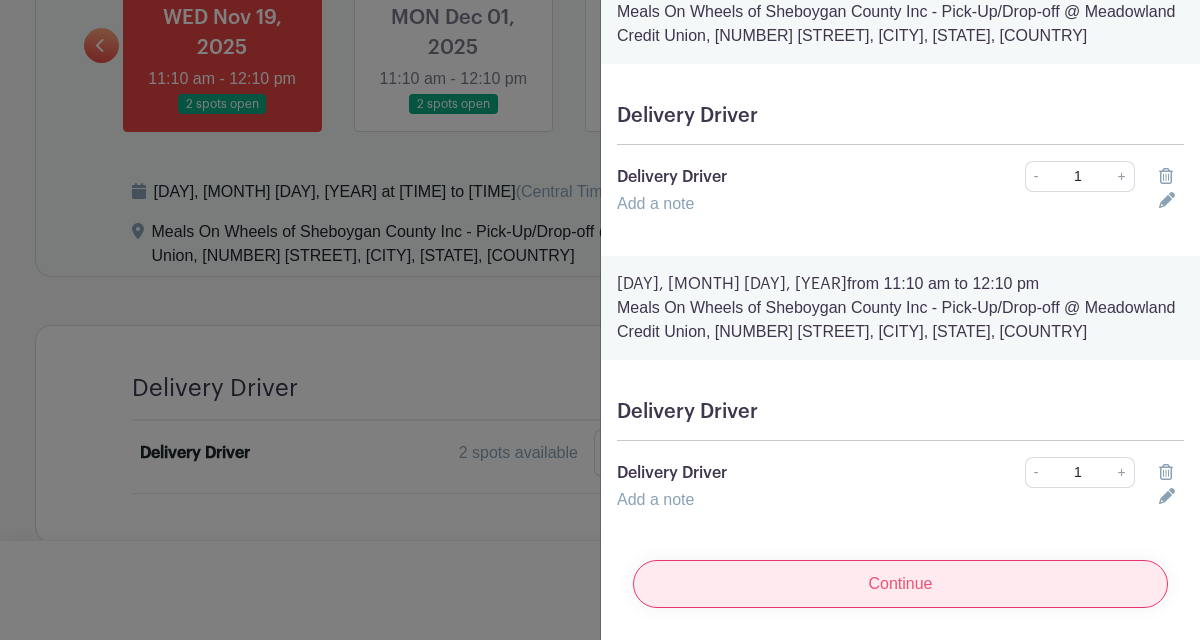 click on "Continue" at bounding box center (900, 584) 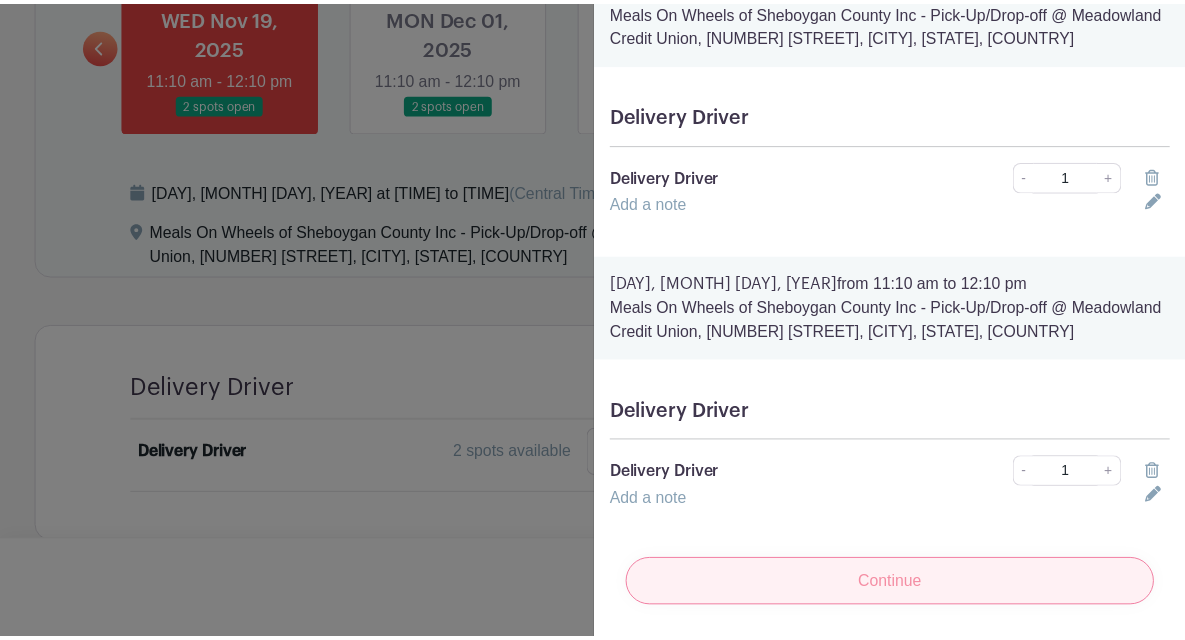 scroll, scrollTop: 98, scrollLeft: 0, axis: vertical 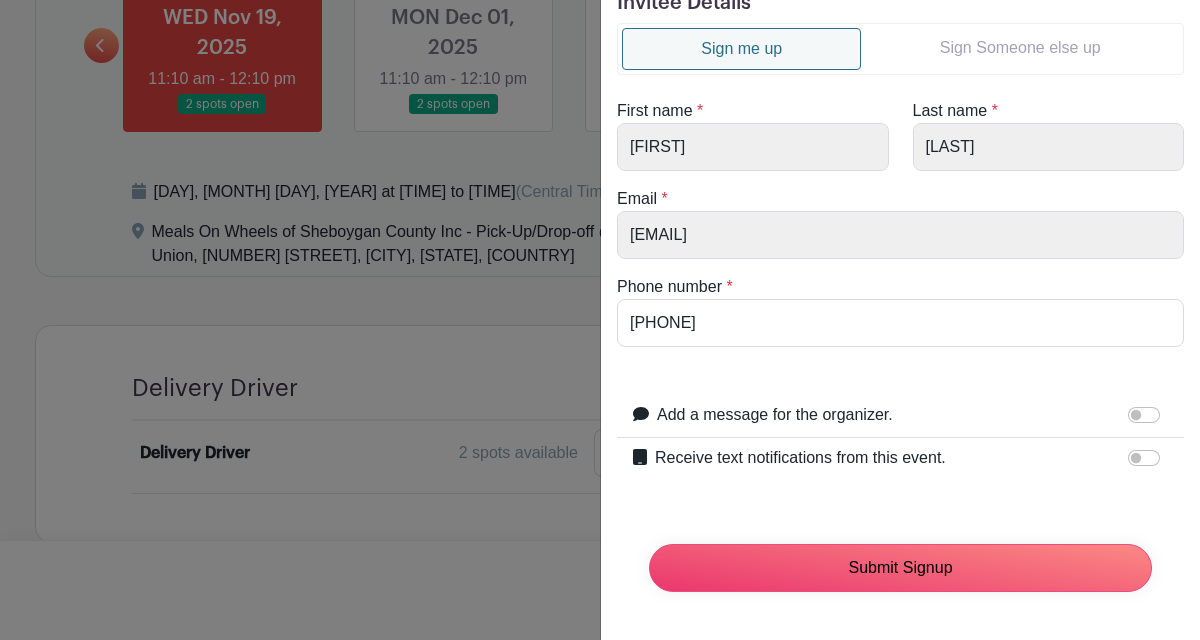 click on "Submit Signup" at bounding box center [900, 568] 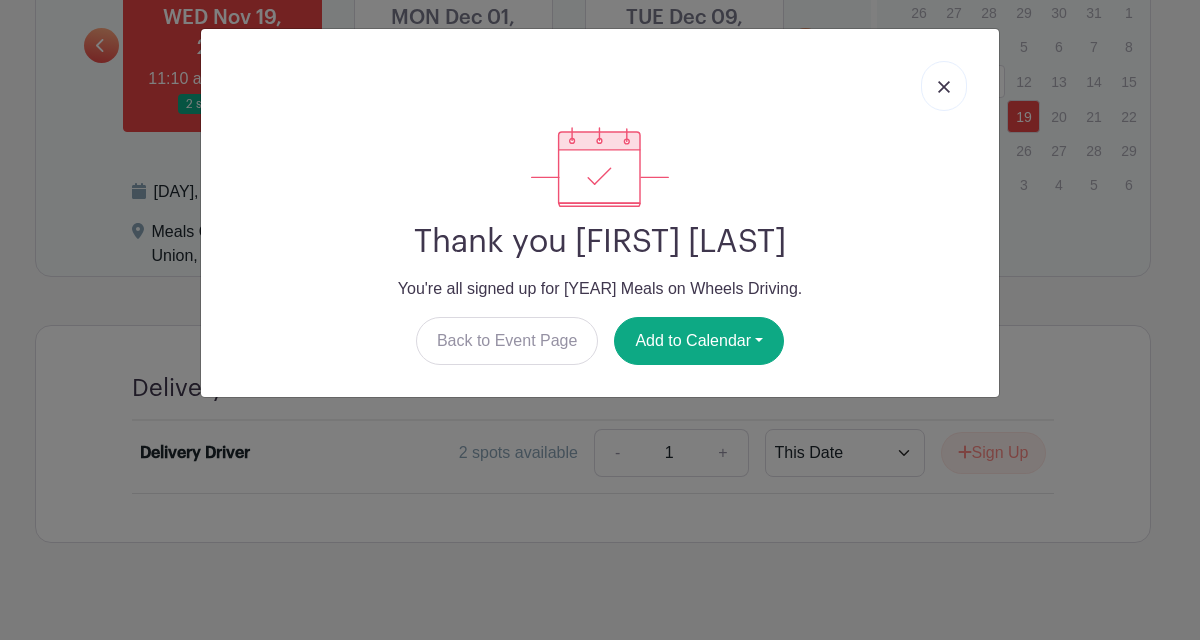 click at bounding box center (944, 87) 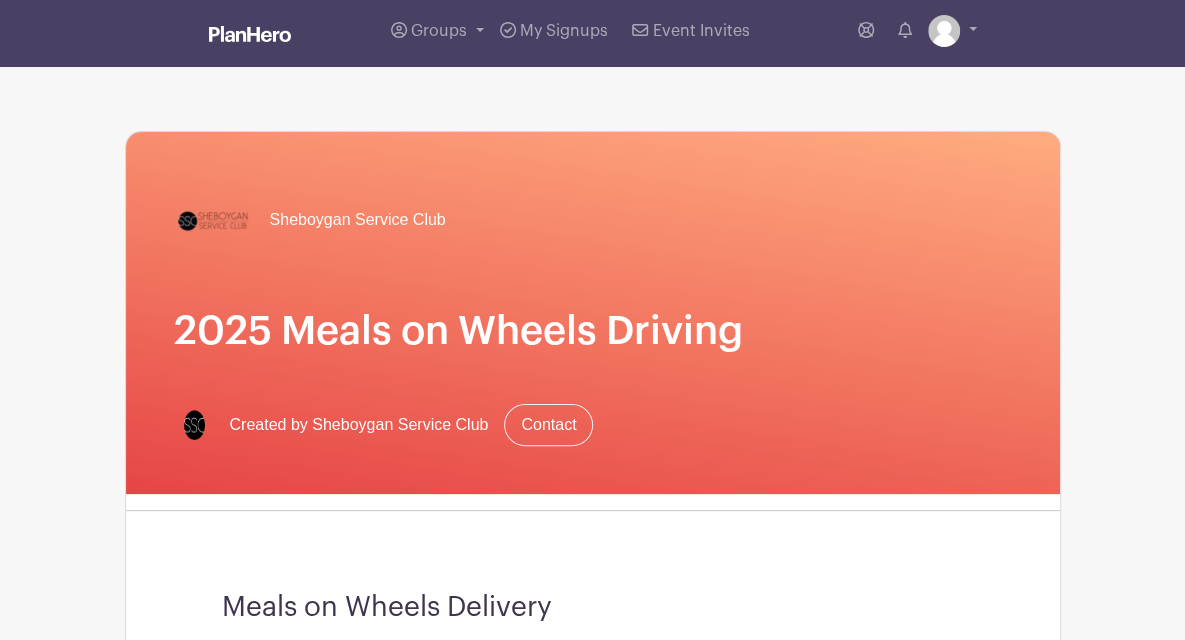 scroll, scrollTop: 0, scrollLeft: 0, axis: both 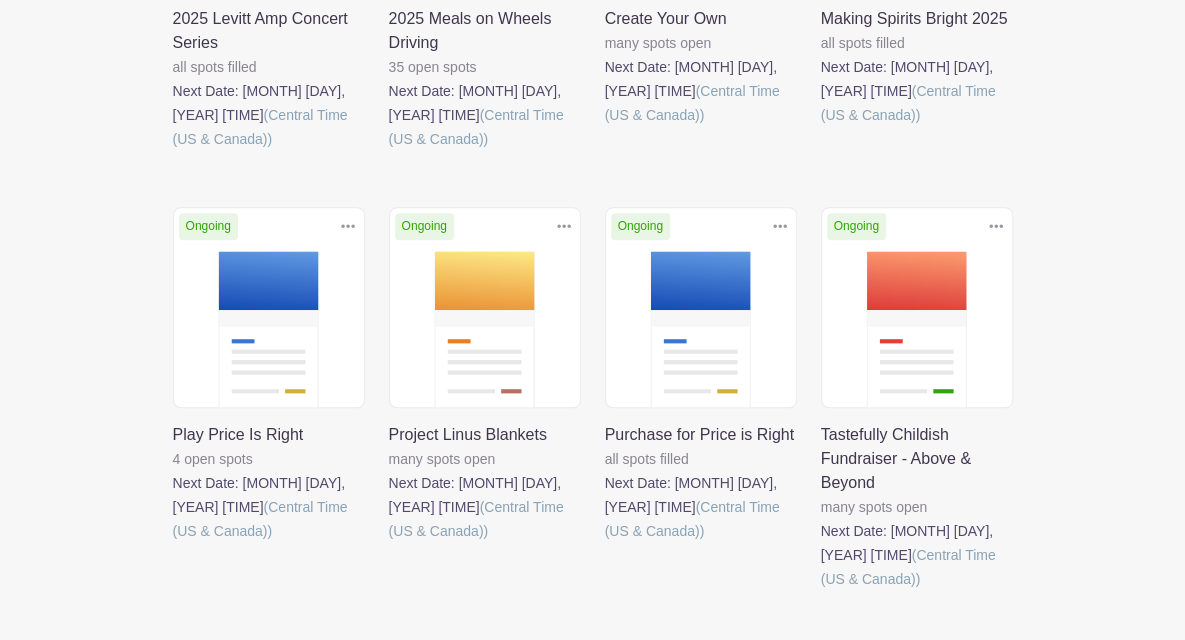 click at bounding box center (389, 543) 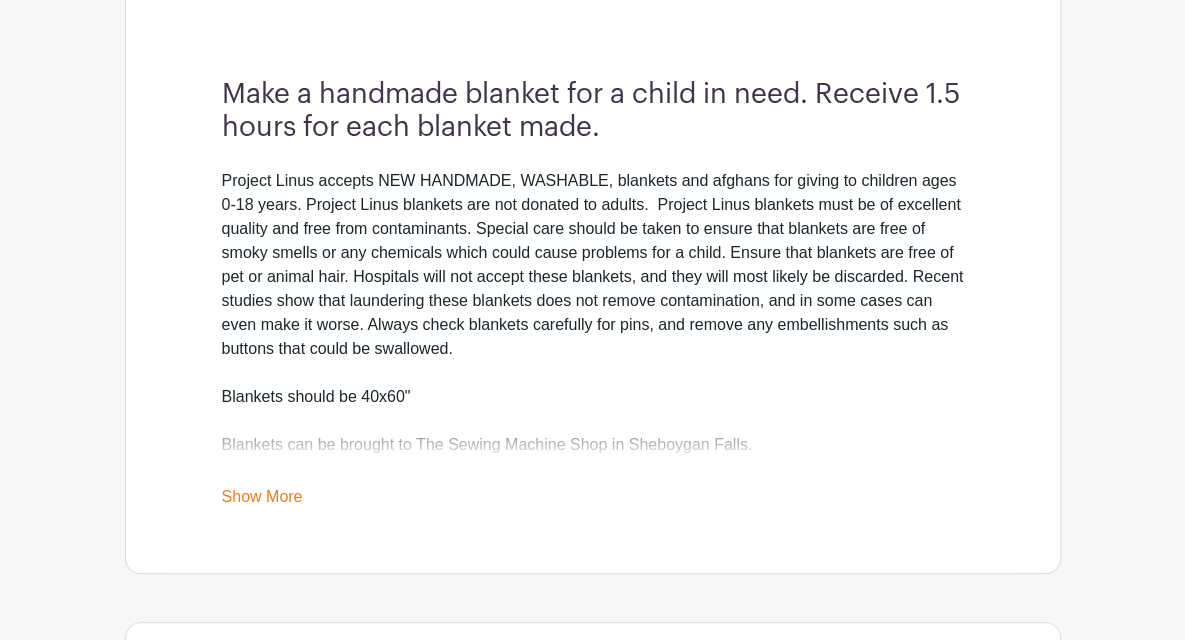 scroll, scrollTop: 516, scrollLeft: 0, axis: vertical 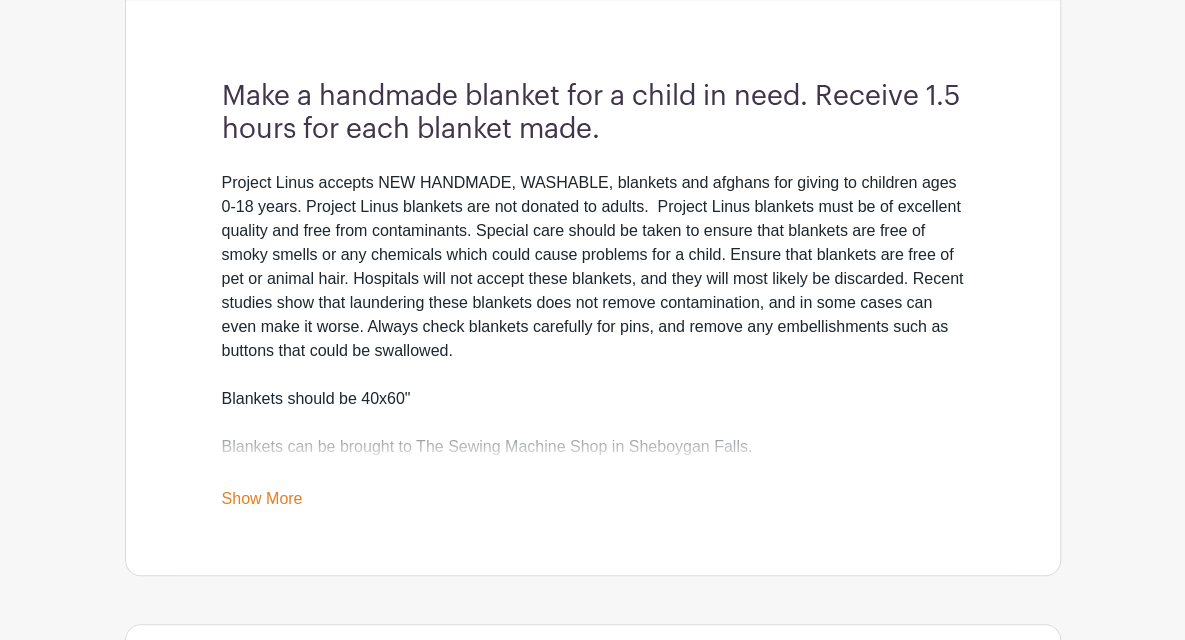 click on "If you have any questions feel free to contact:" at bounding box center [593, 495] 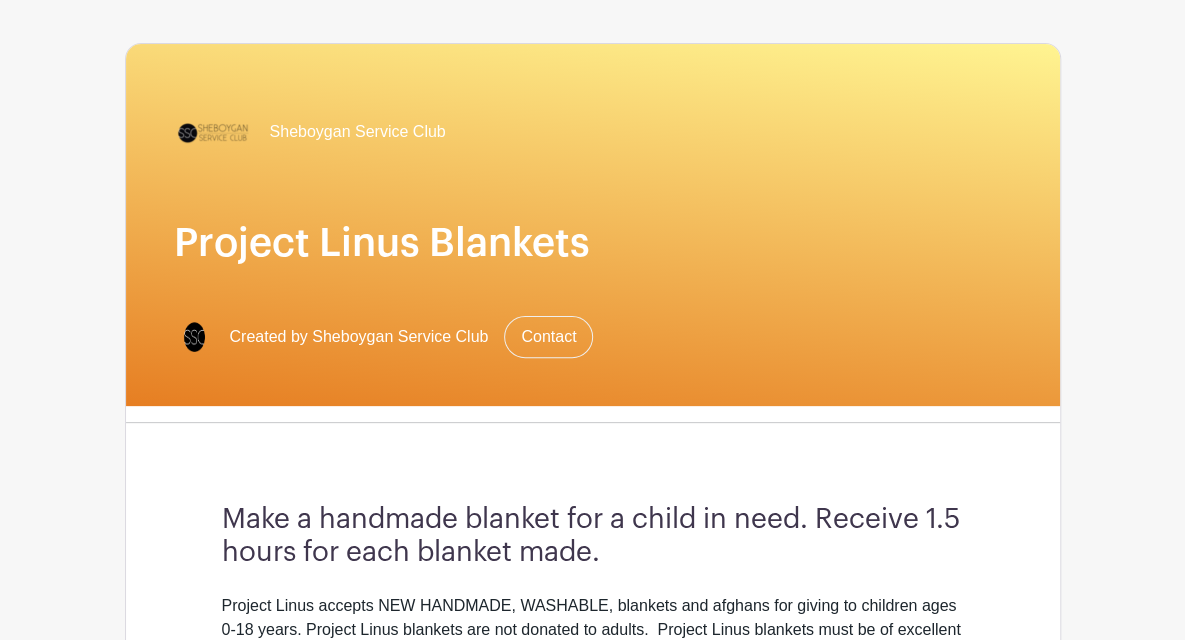 scroll, scrollTop: 66, scrollLeft: 0, axis: vertical 